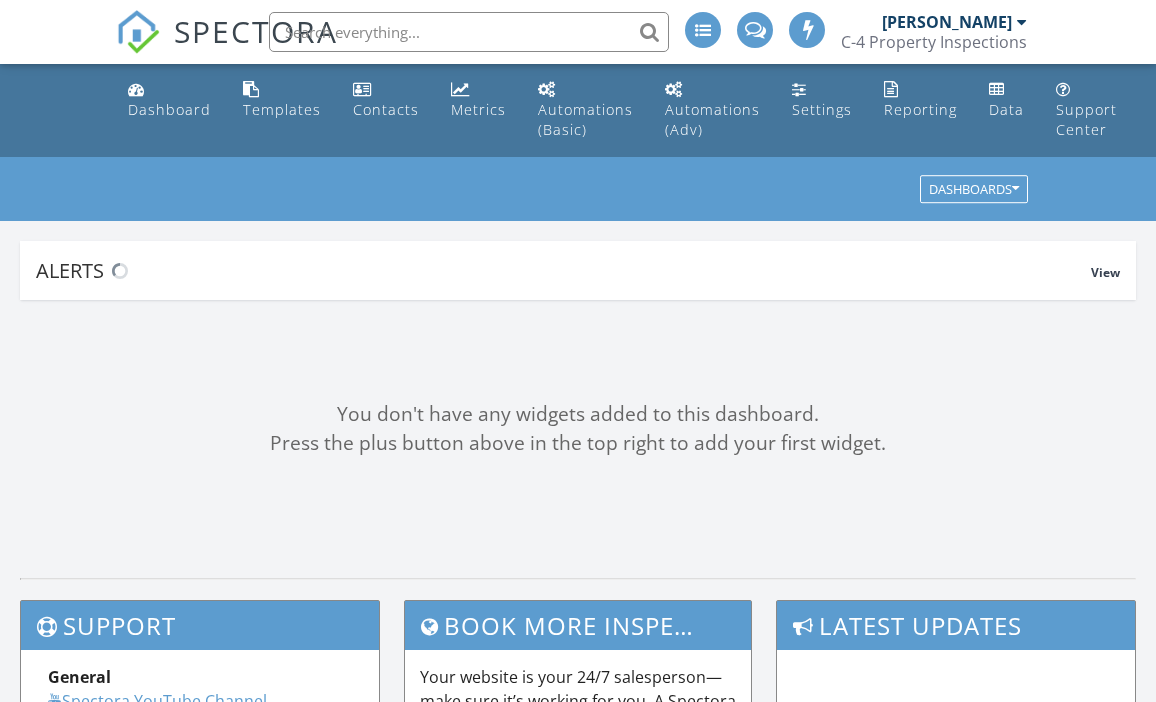 scroll, scrollTop: 0, scrollLeft: 0, axis: both 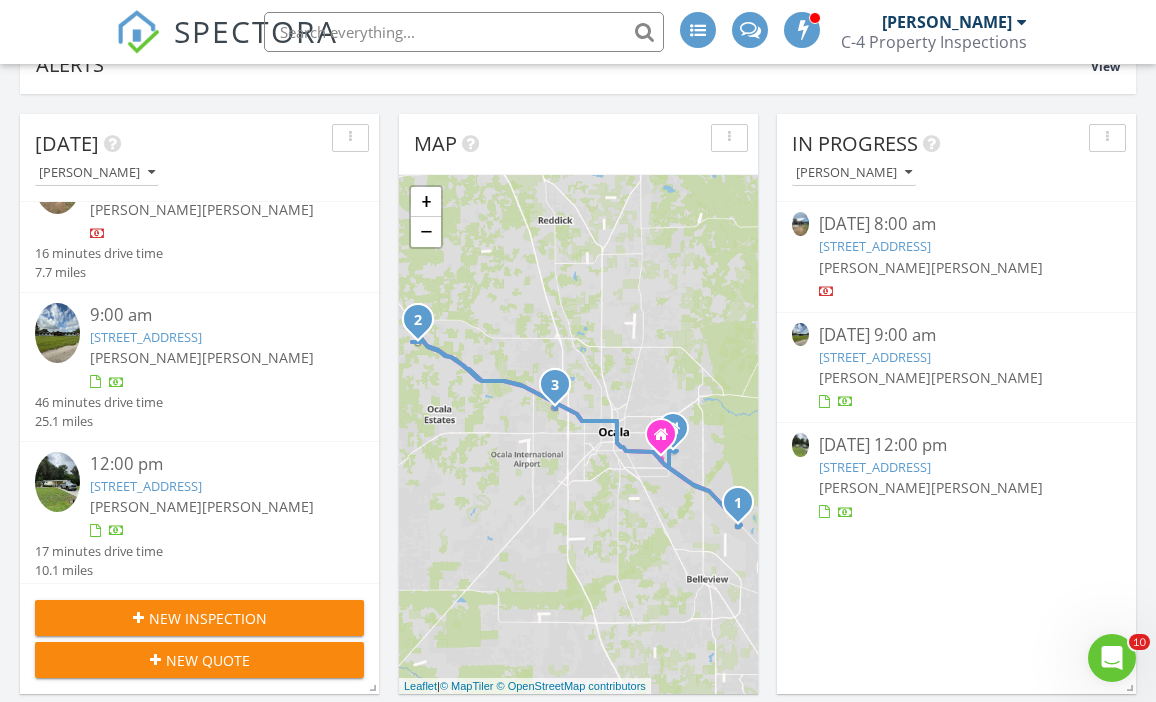 click on "12610 US highway 27, Ocala, FL 34482" at bounding box center (146, 337) 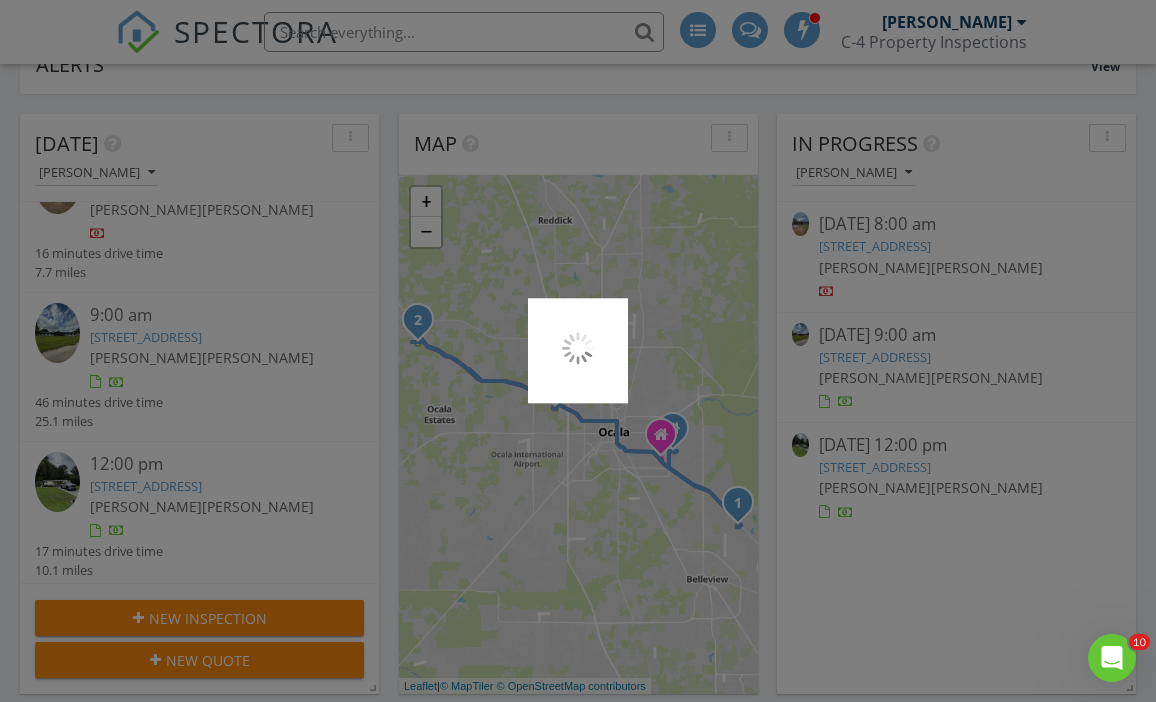 click at bounding box center (578, 351) 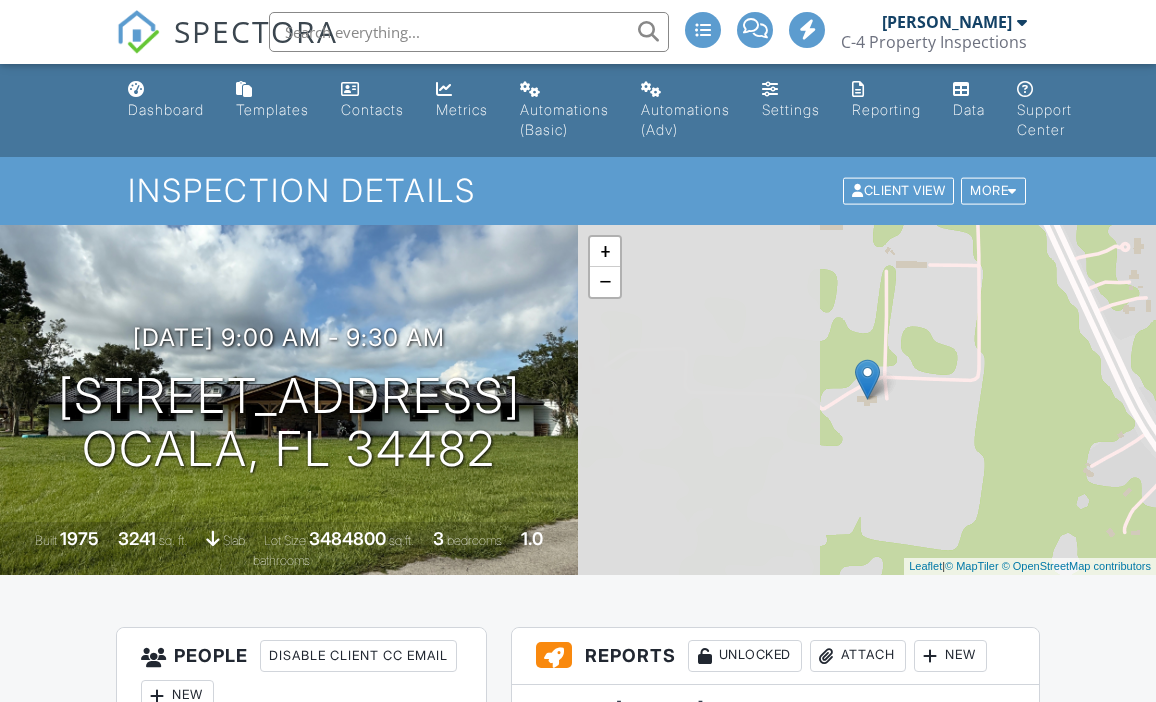 scroll, scrollTop: 0, scrollLeft: 0, axis: both 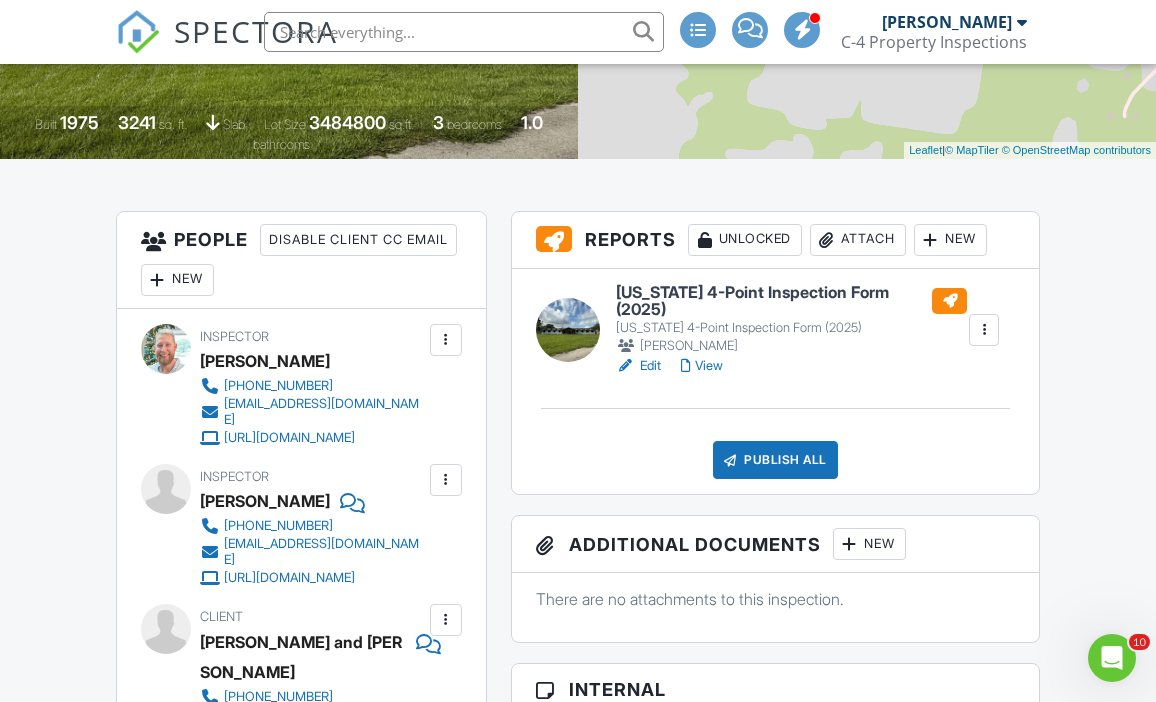 click on "[US_STATE] 4-Point Inspection Form (2025)" at bounding box center [791, 301] 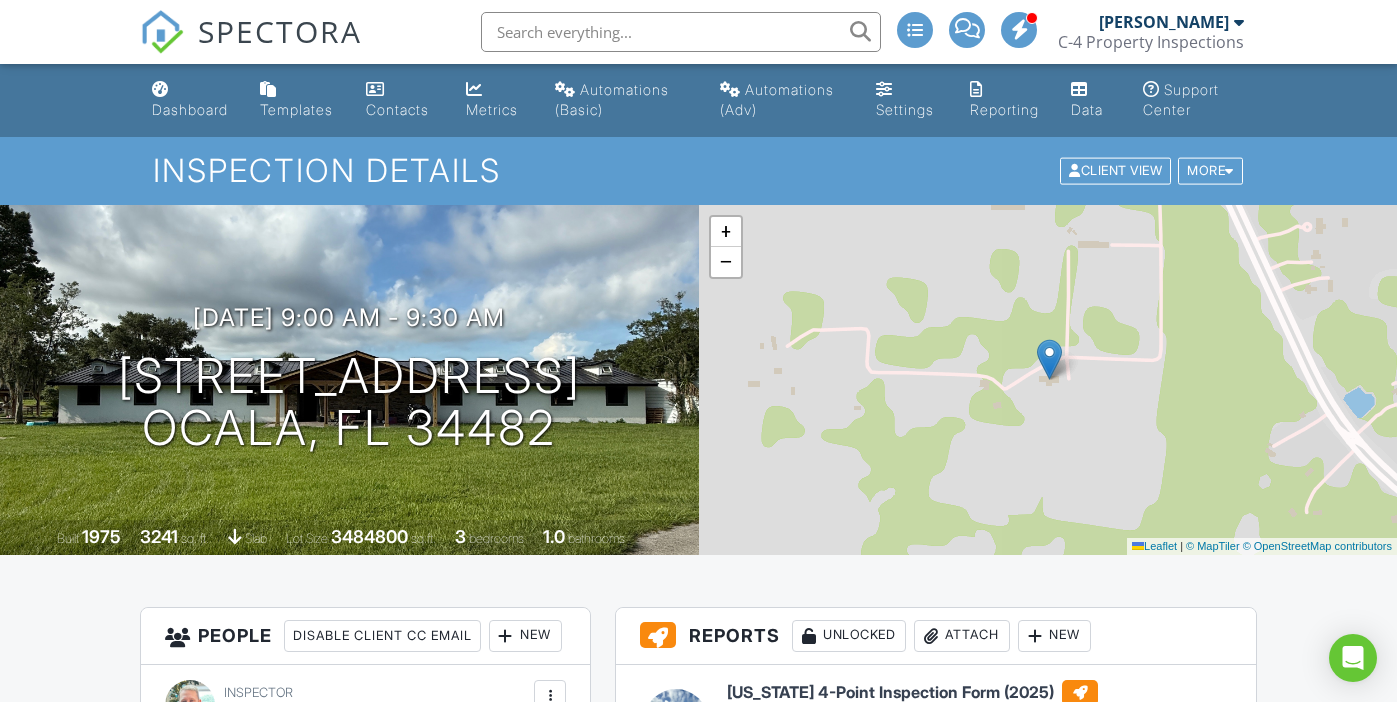 scroll, scrollTop: 0, scrollLeft: 0, axis: both 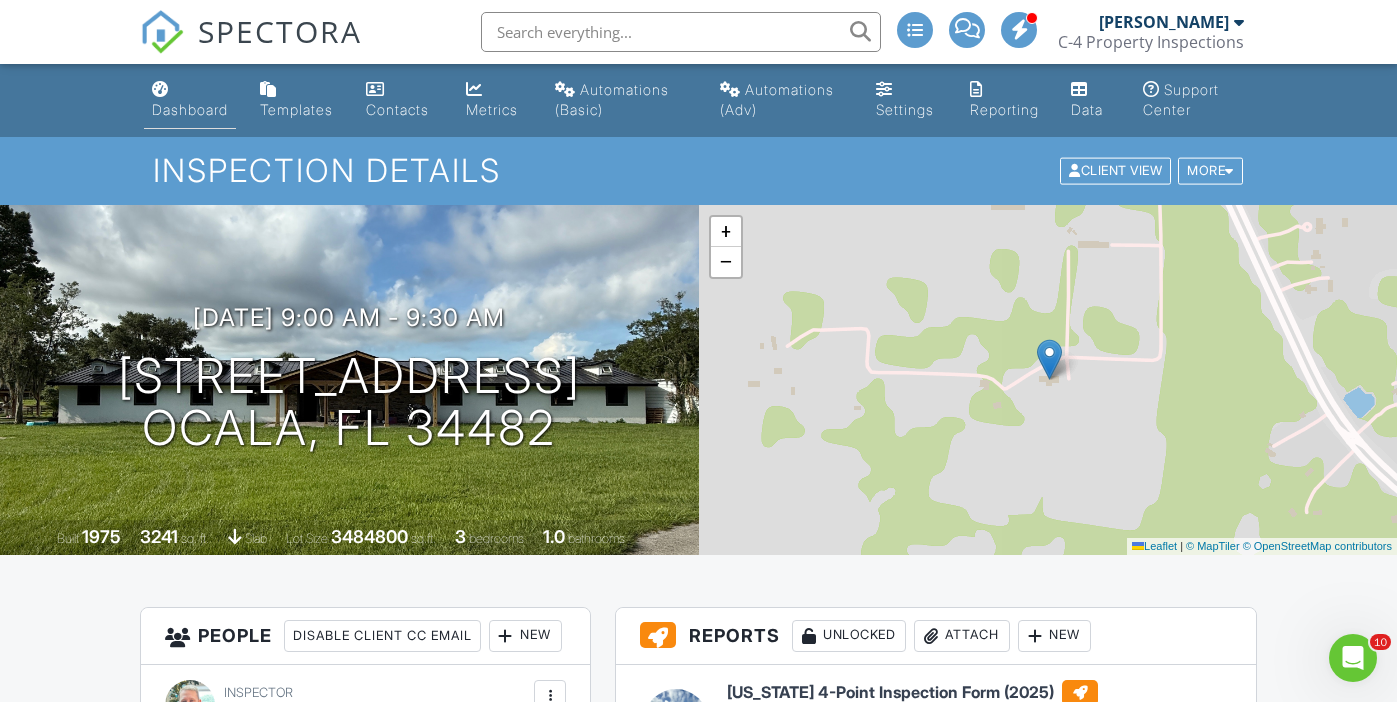 click on "Dashboard" at bounding box center [190, 109] 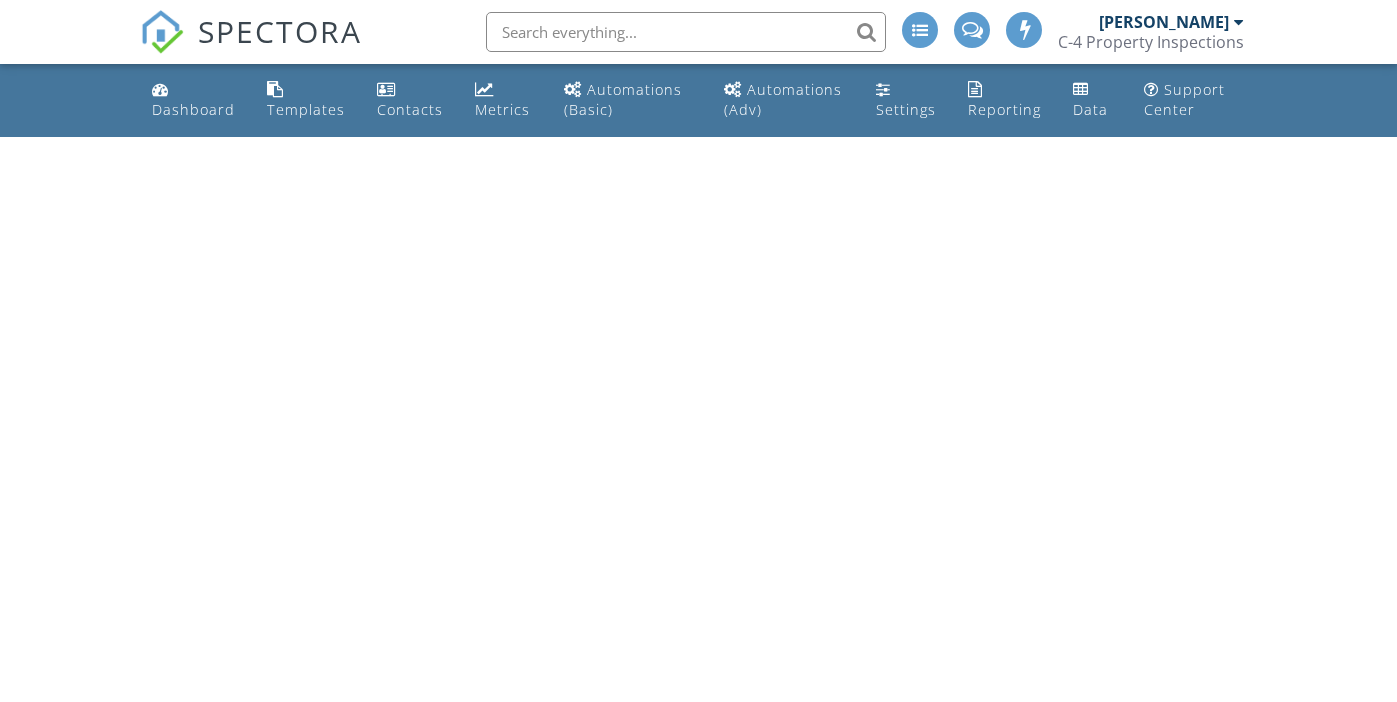 scroll, scrollTop: 0, scrollLeft: 0, axis: both 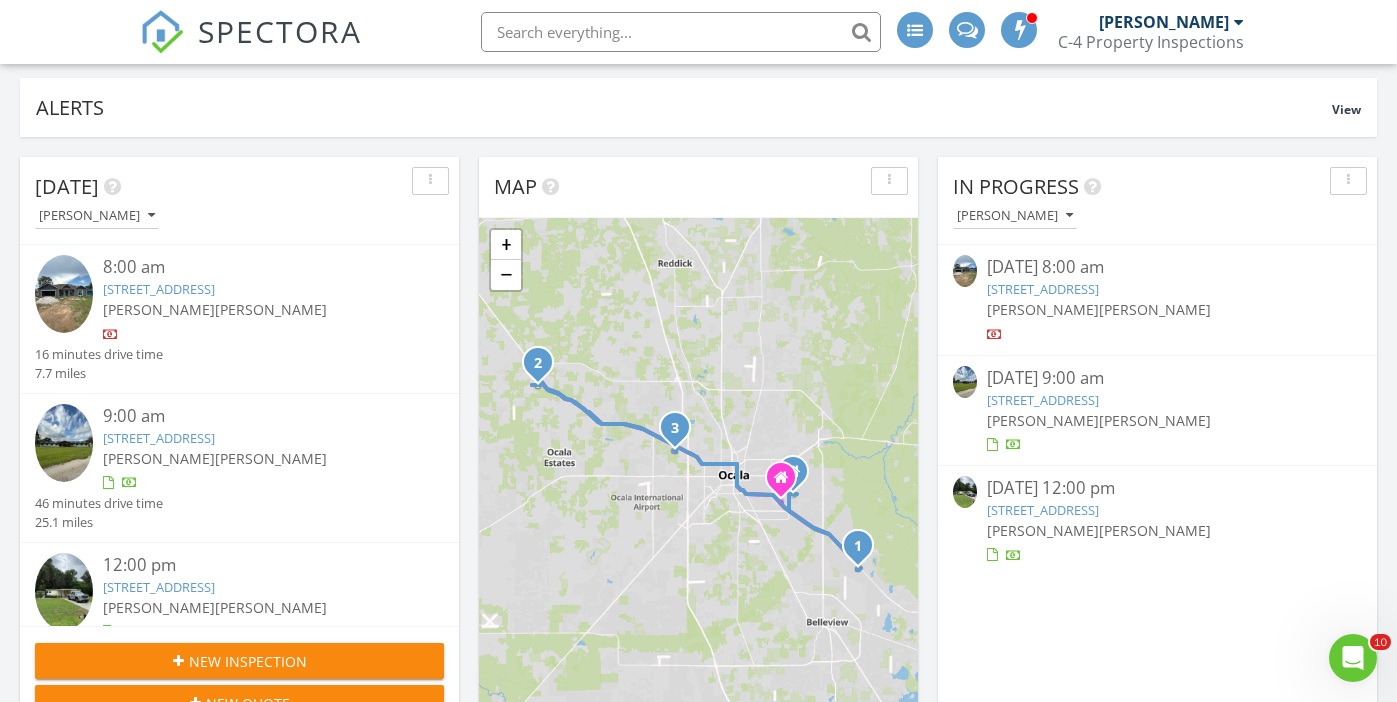 click on "12610 US highway 27, Ocala, FL 34482" at bounding box center [159, 438] 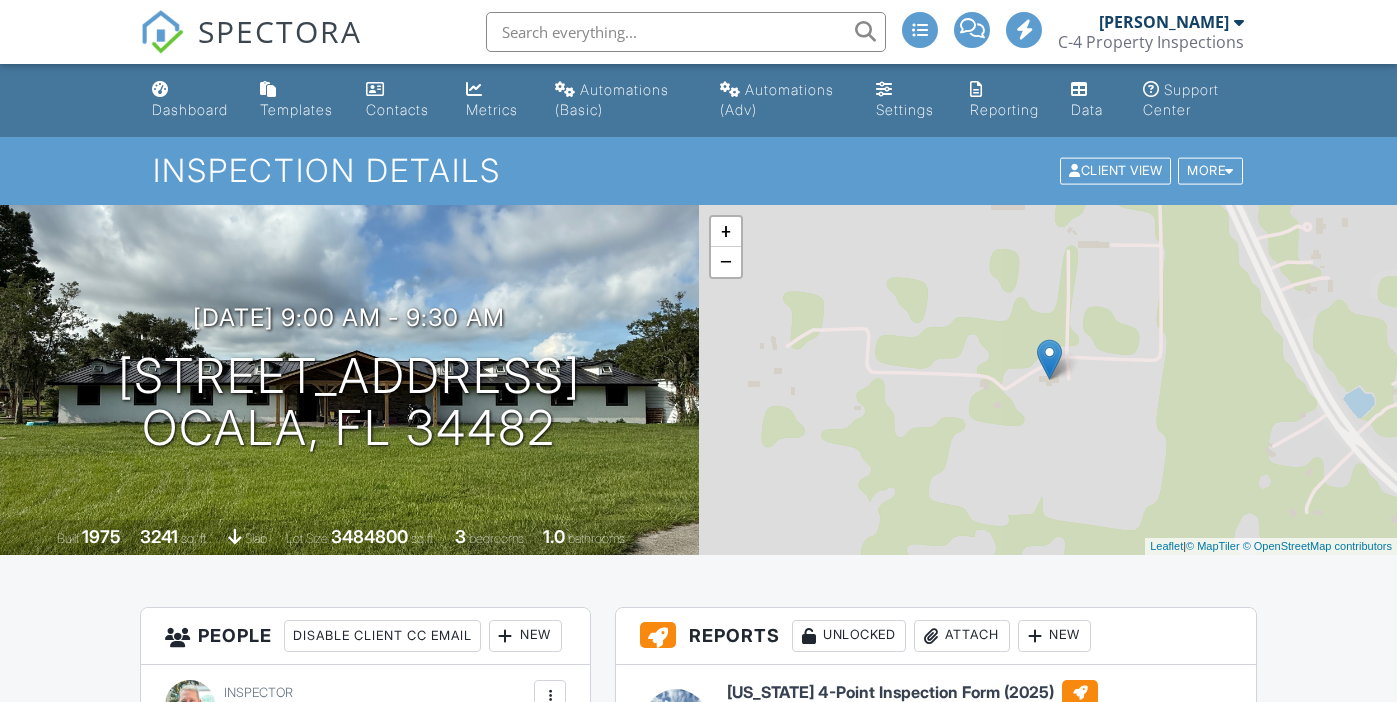 scroll, scrollTop: 0, scrollLeft: 0, axis: both 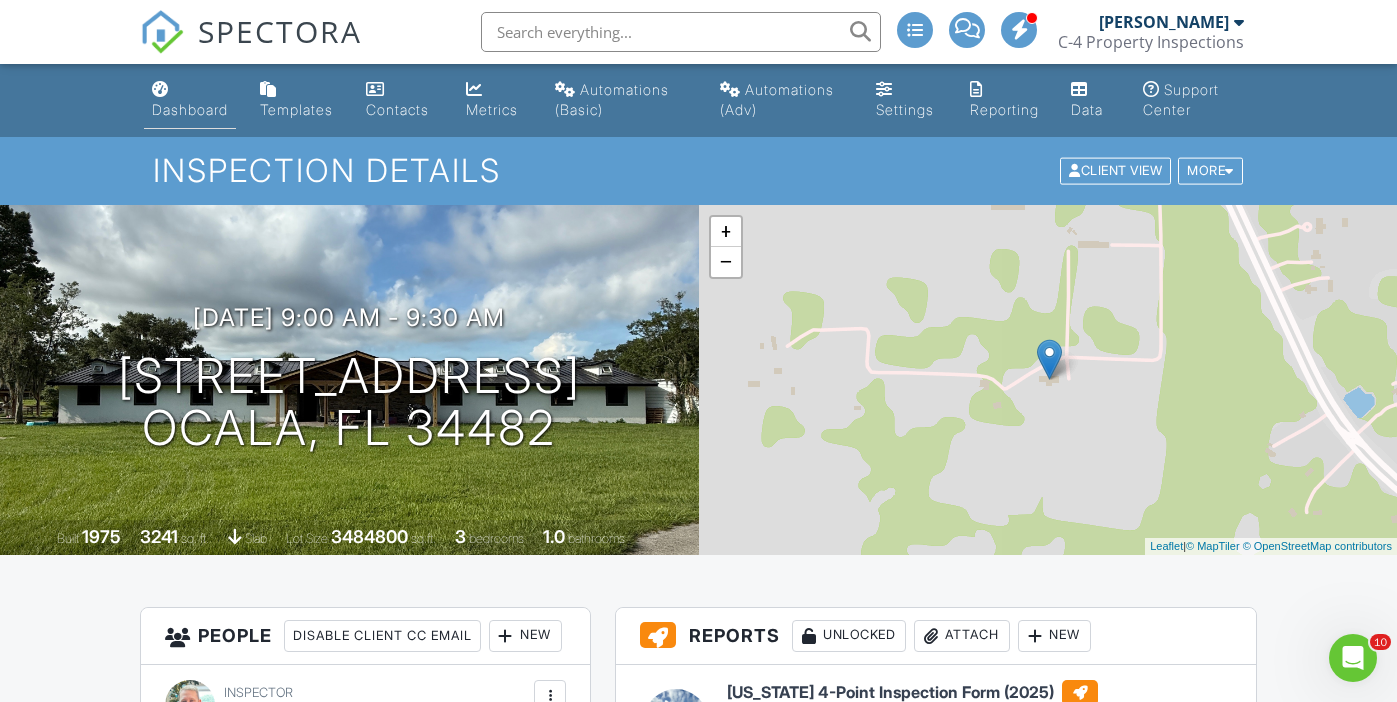 click on "Dashboard" at bounding box center [190, 109] 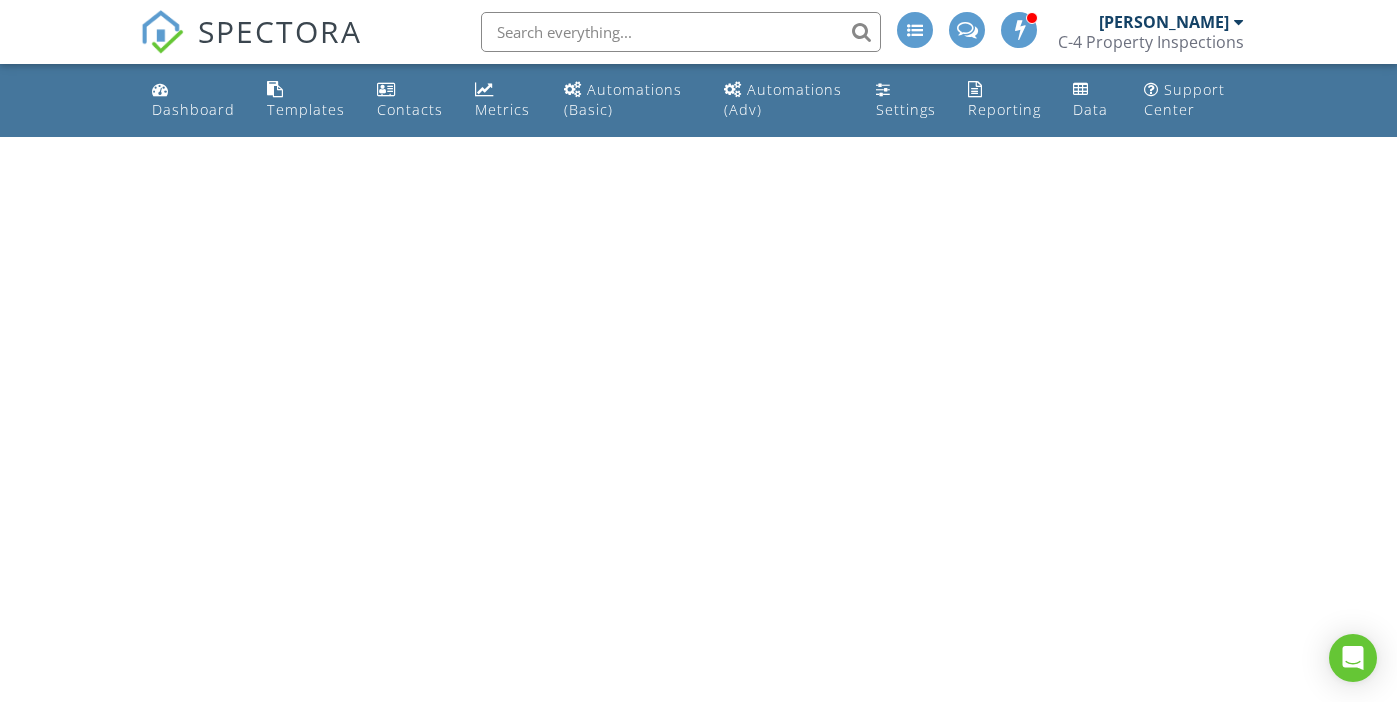 scroll, scrollTop: 0, scrollLeft: 0, axis: both 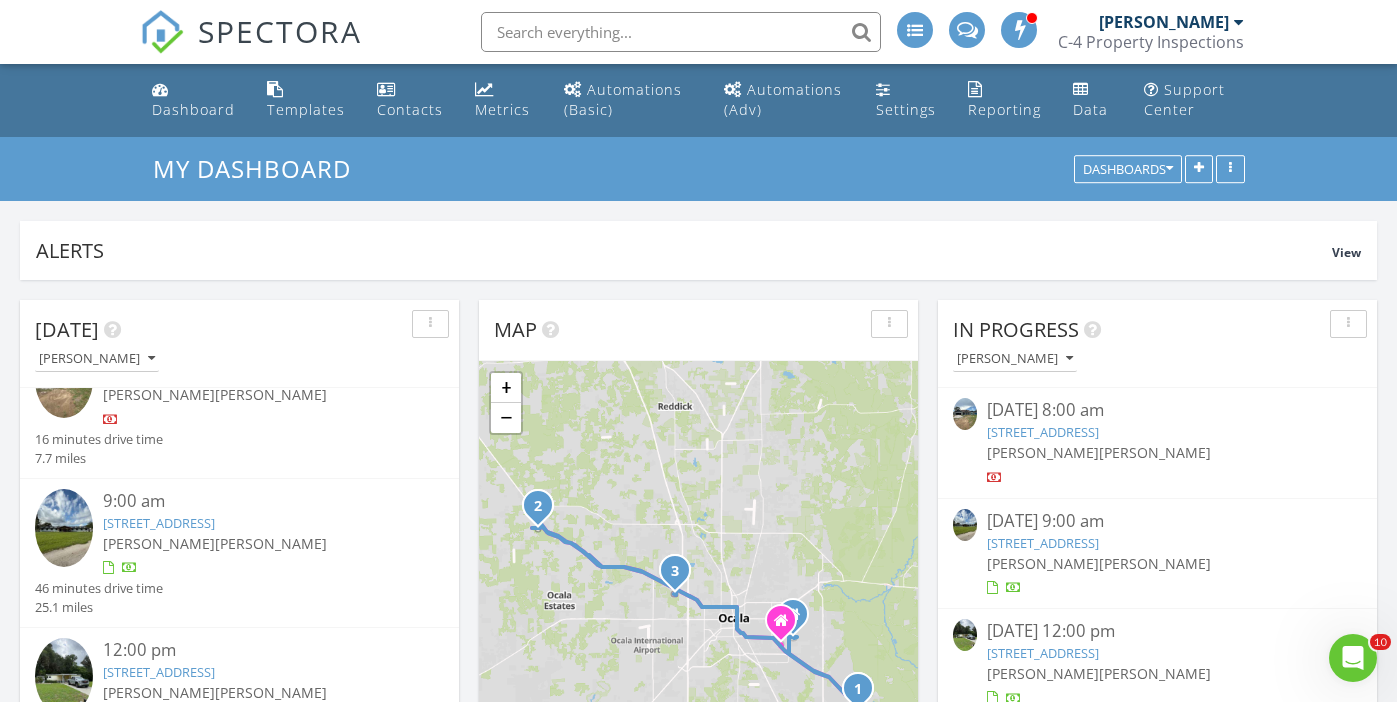 click on "12:00 pm" at bounding box center [256, 650] 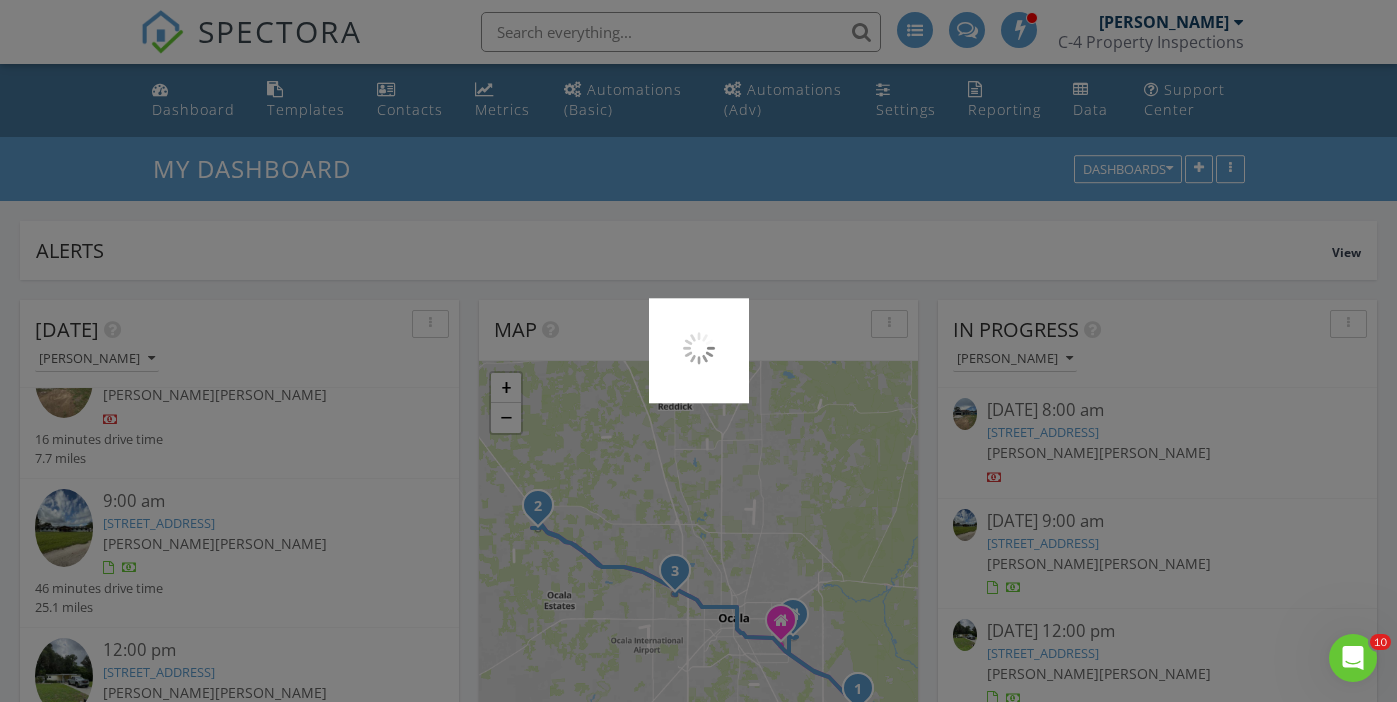 click at bounding box center (698, 351) 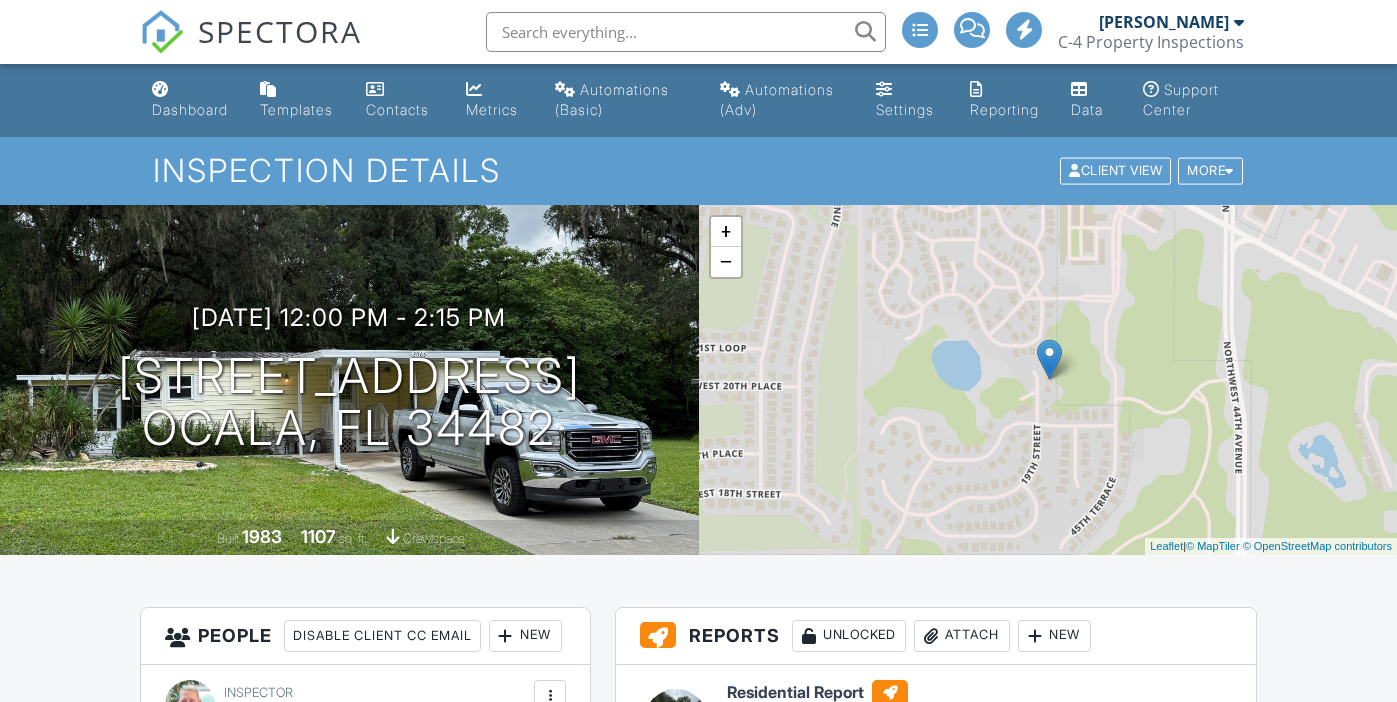 scroll, scrollTop: 0, scrollLeft: 0, axis: both 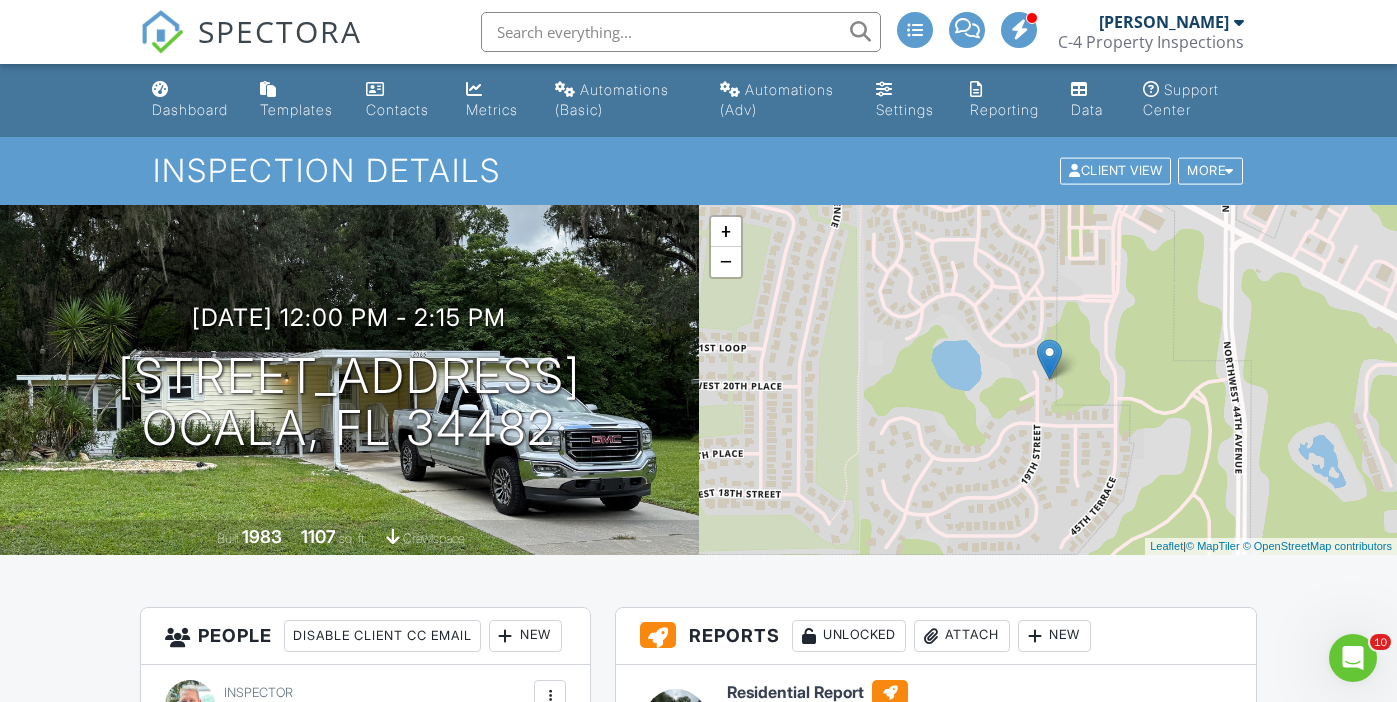 click on "People
Disable Client CC Email
New
Client
Client's Agent
Listing Agent
Add Another Person" at bounding box center (366, 636) 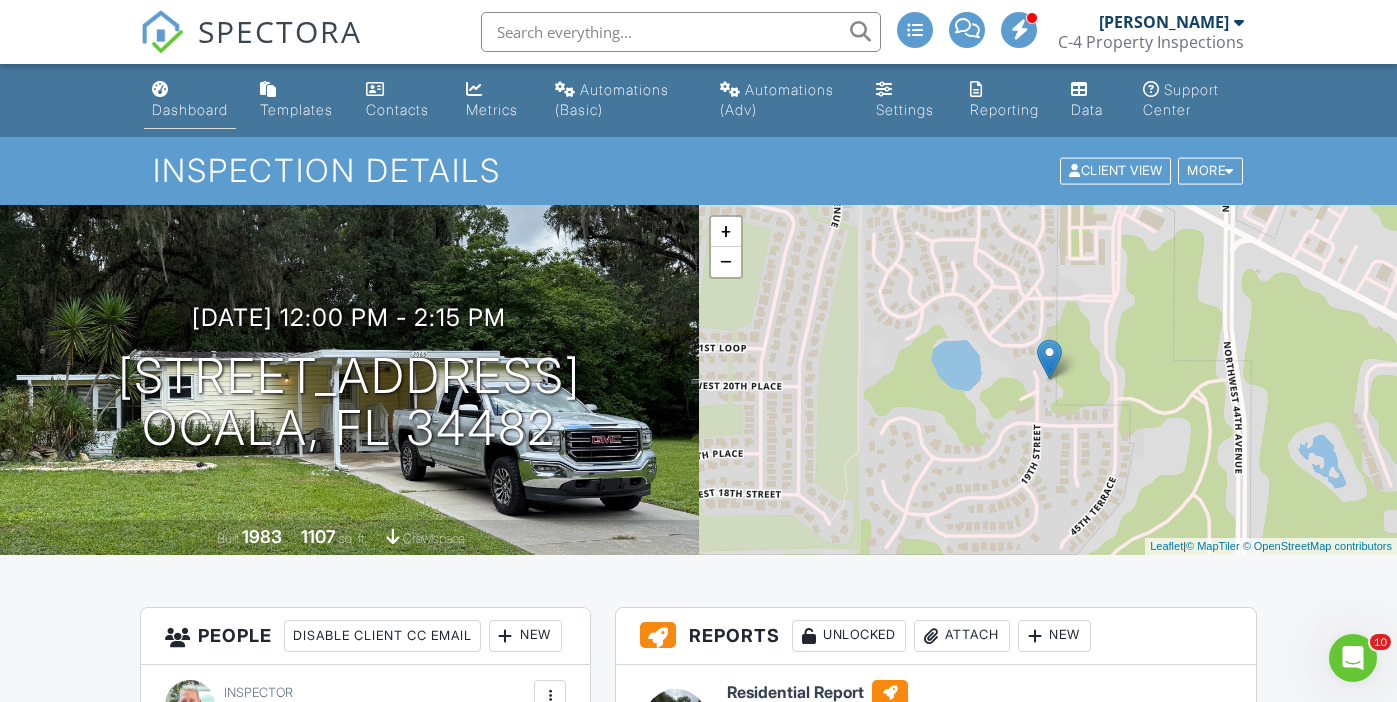 click on "Dashboard" at bounding box center (190, 109) 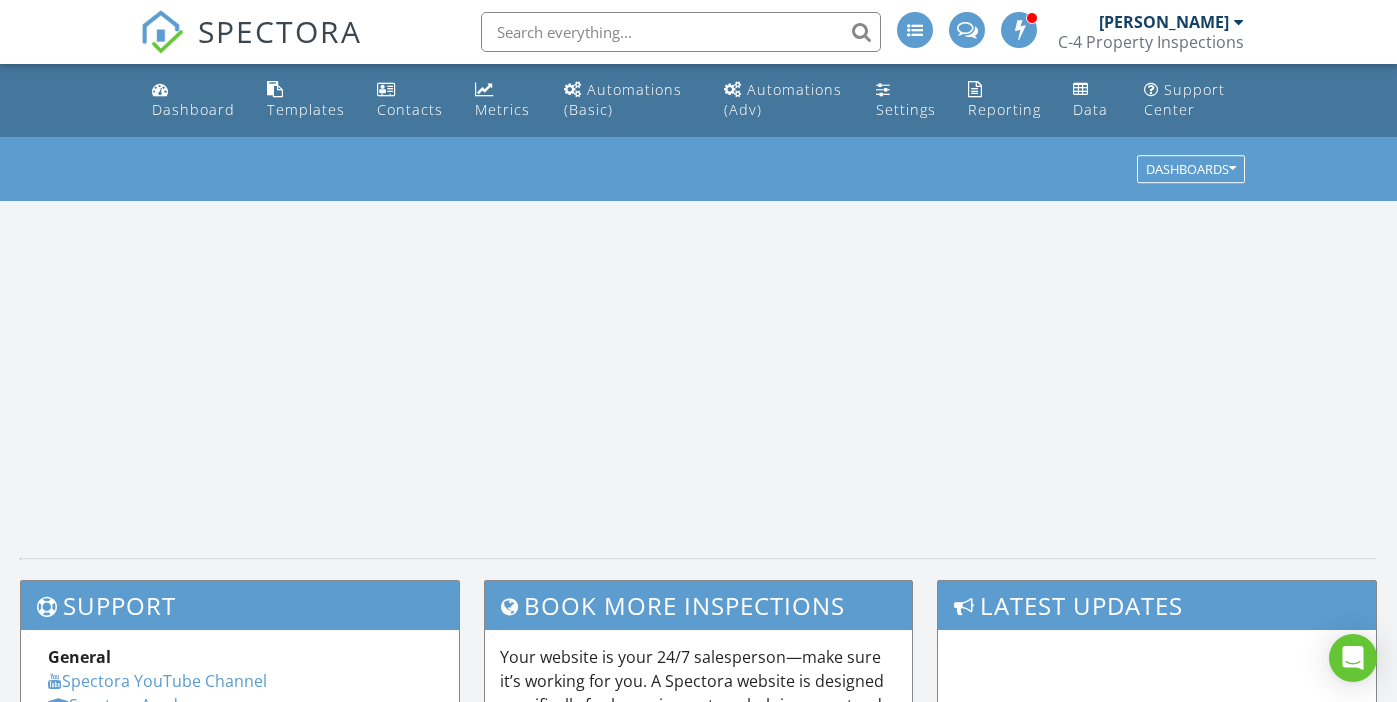 scroll, scrollTop: 0, scrollLeft: 0, axis: both 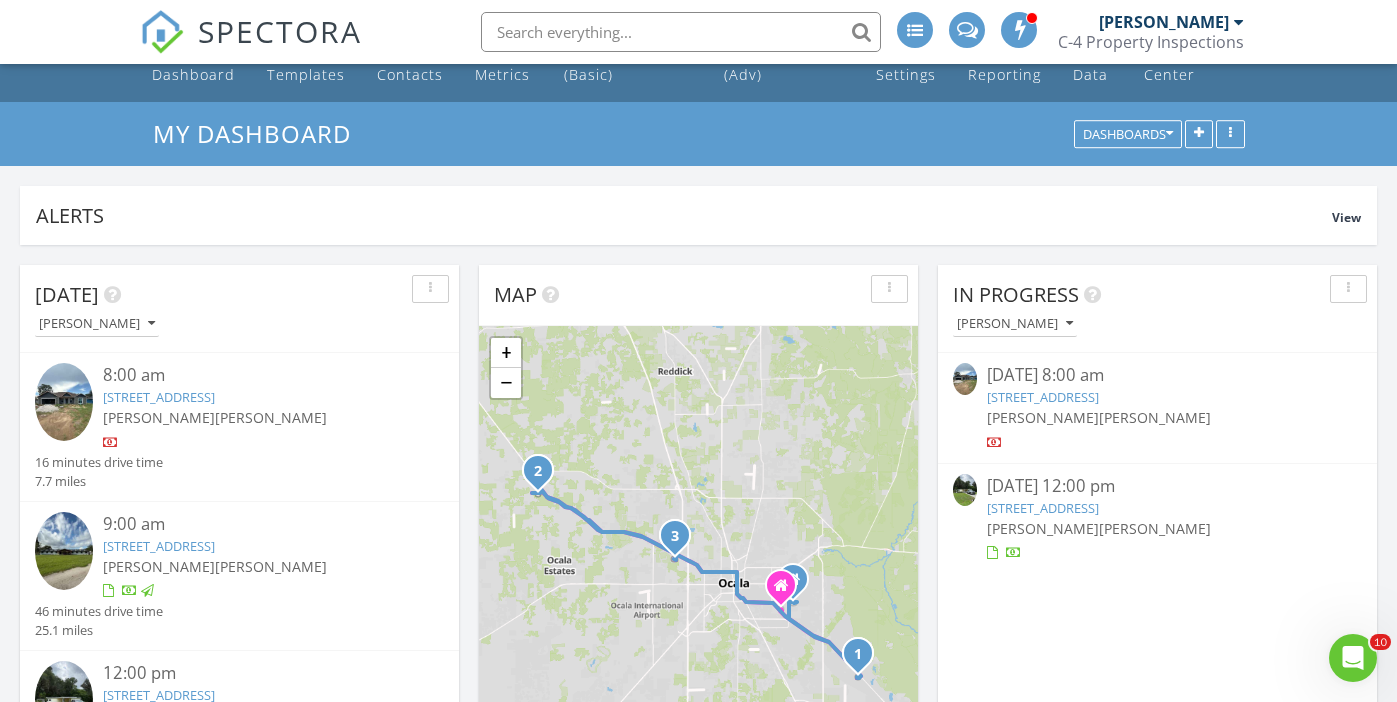 click on "[STREET_ADDRESS]" at bounding box center [1043, 397] 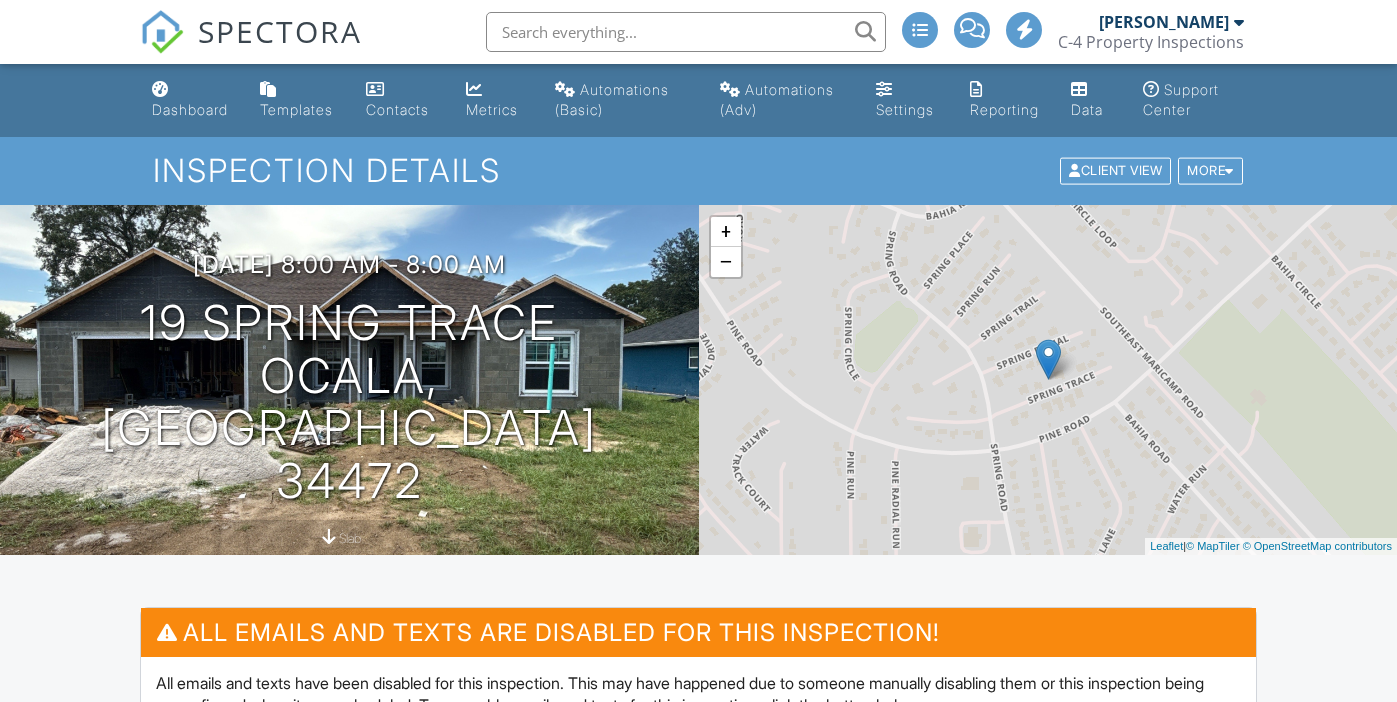 scroll, scrollTop: 0, scrollLeft: 0, axis: both 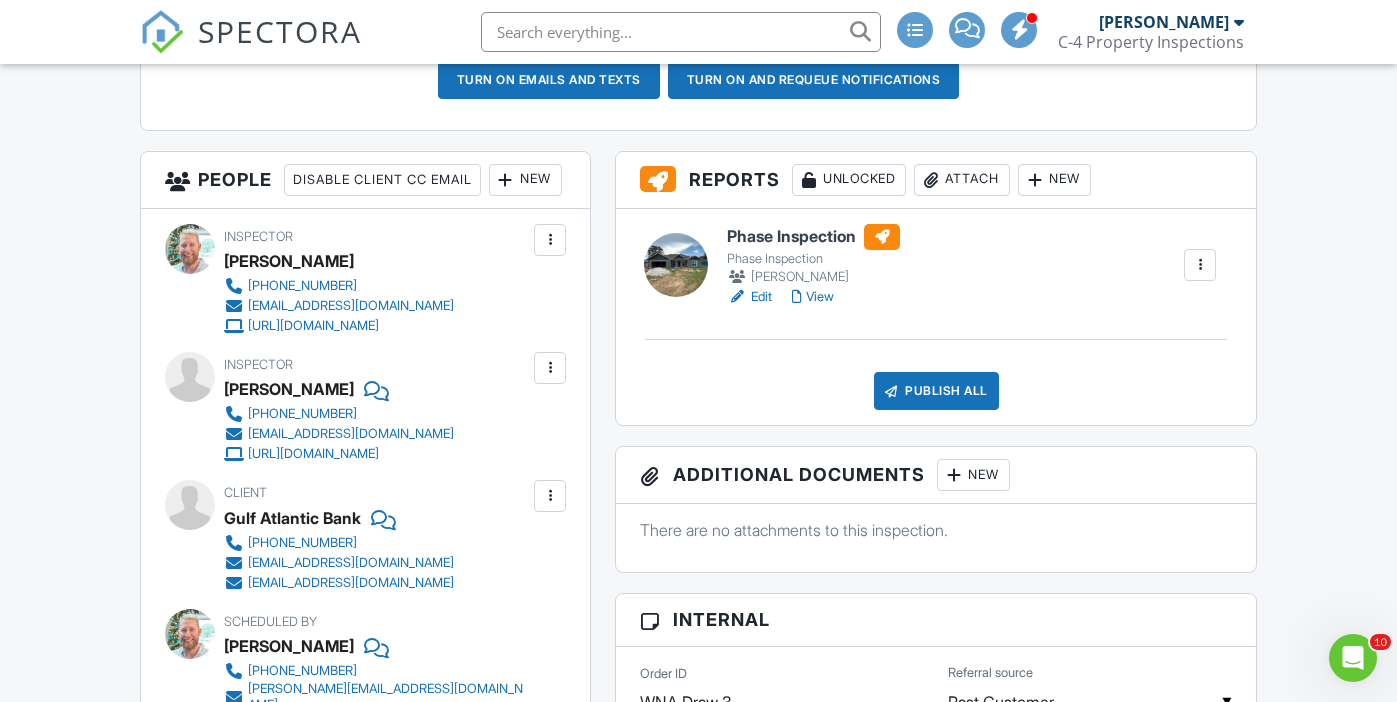 click on "Phase Inspection" at bounding box center [813, 237] 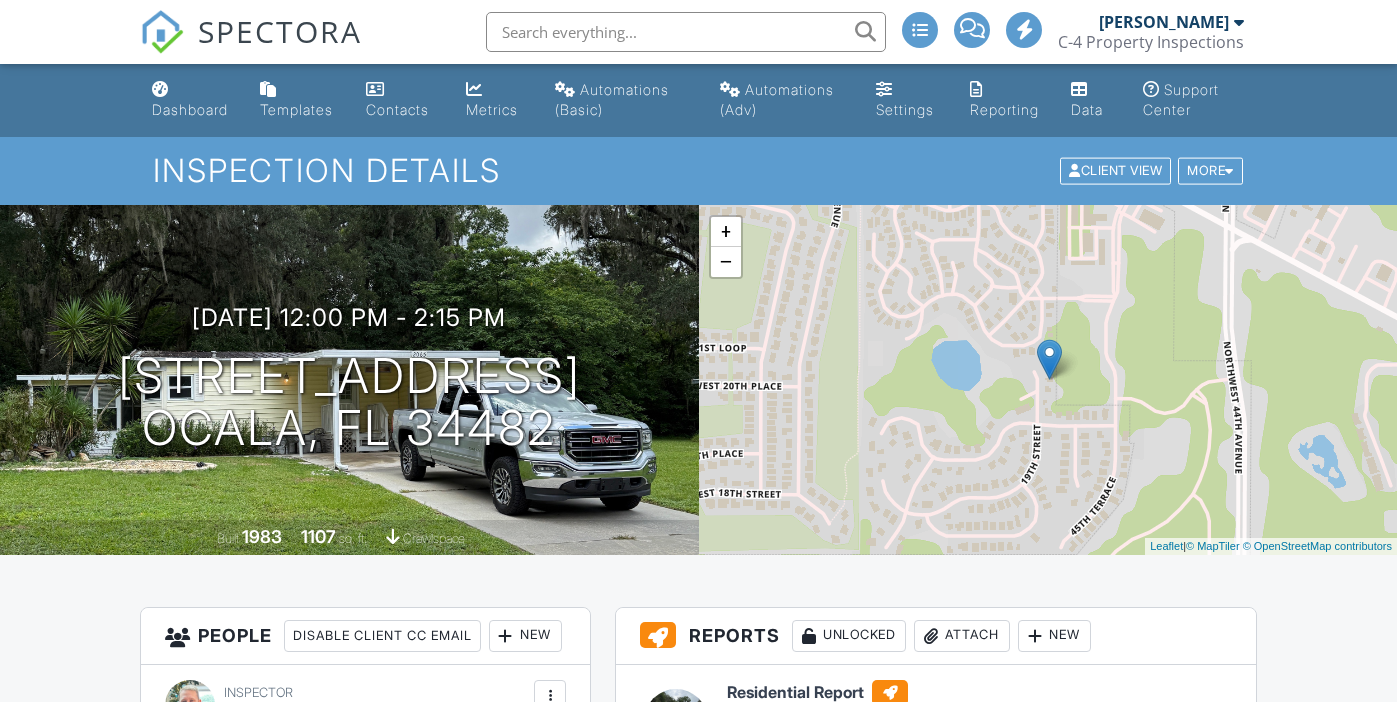 scroll, scrollTop: 0, scrollLeft: 0, axis: both 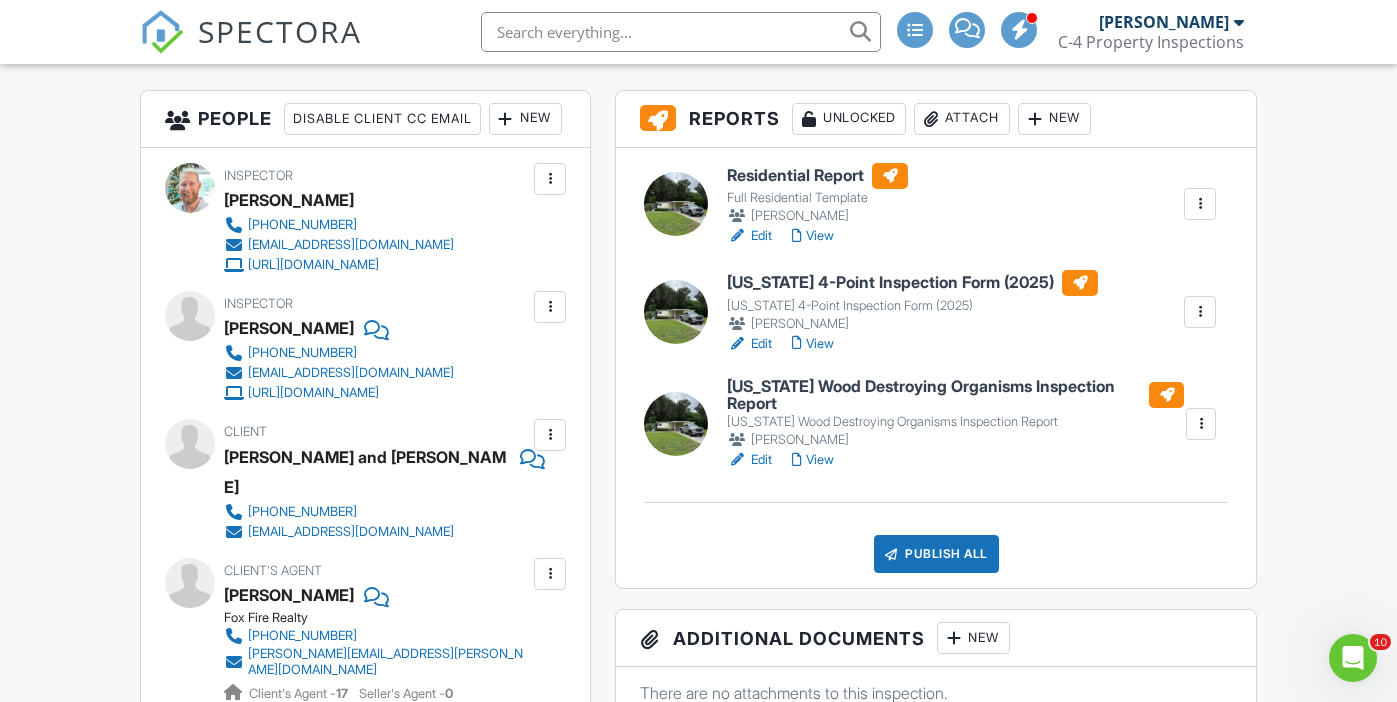 click on "[US_STATE] 4-Point Inspection Form (2025)" at bounding box center (912, 283) 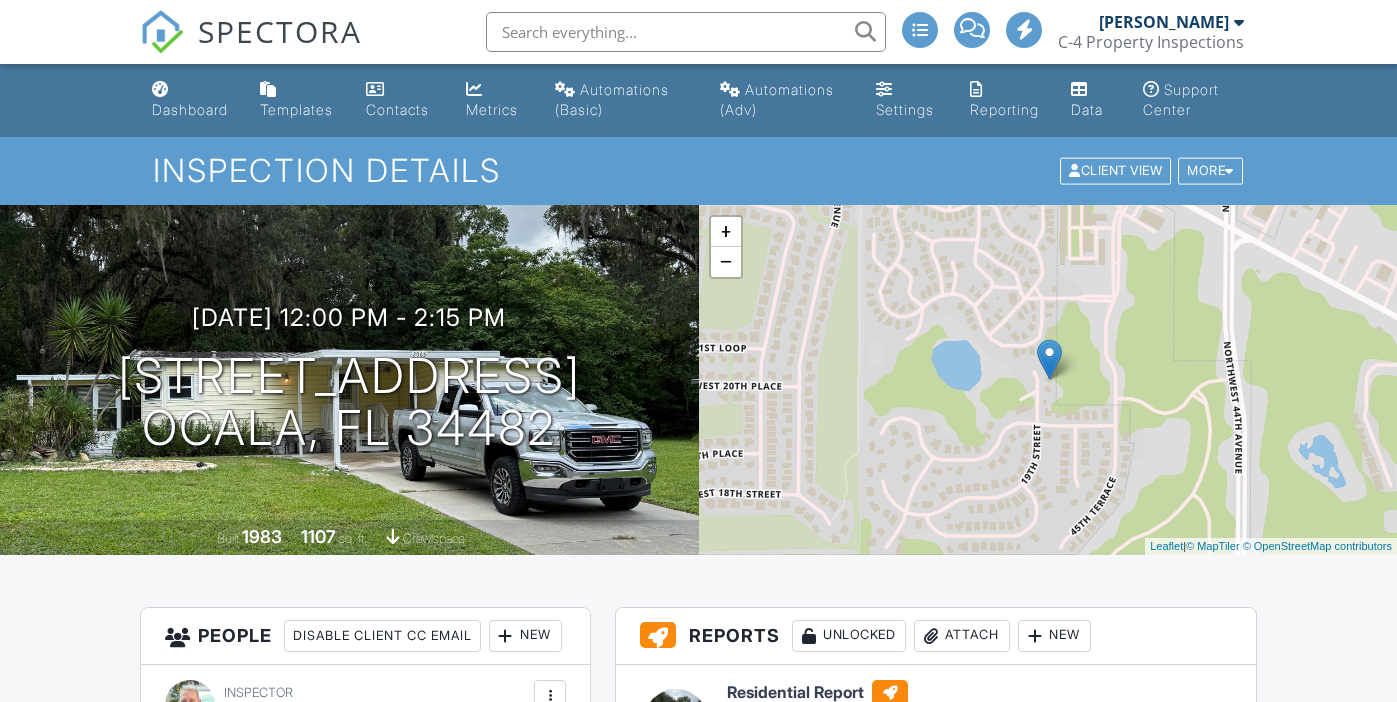 scroll, scrollTop: 0, scrollLeft: 0, axis: both 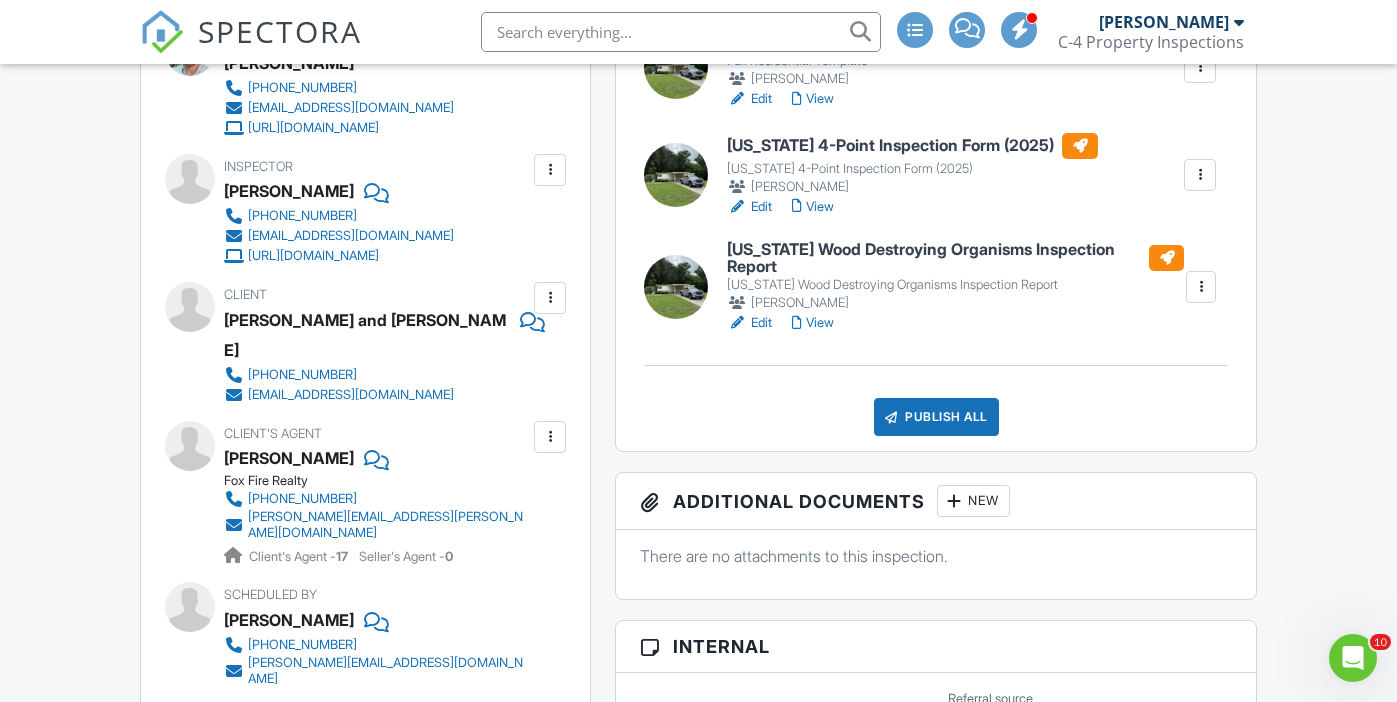 click on "Publish All" at bounding box center [936, 417] 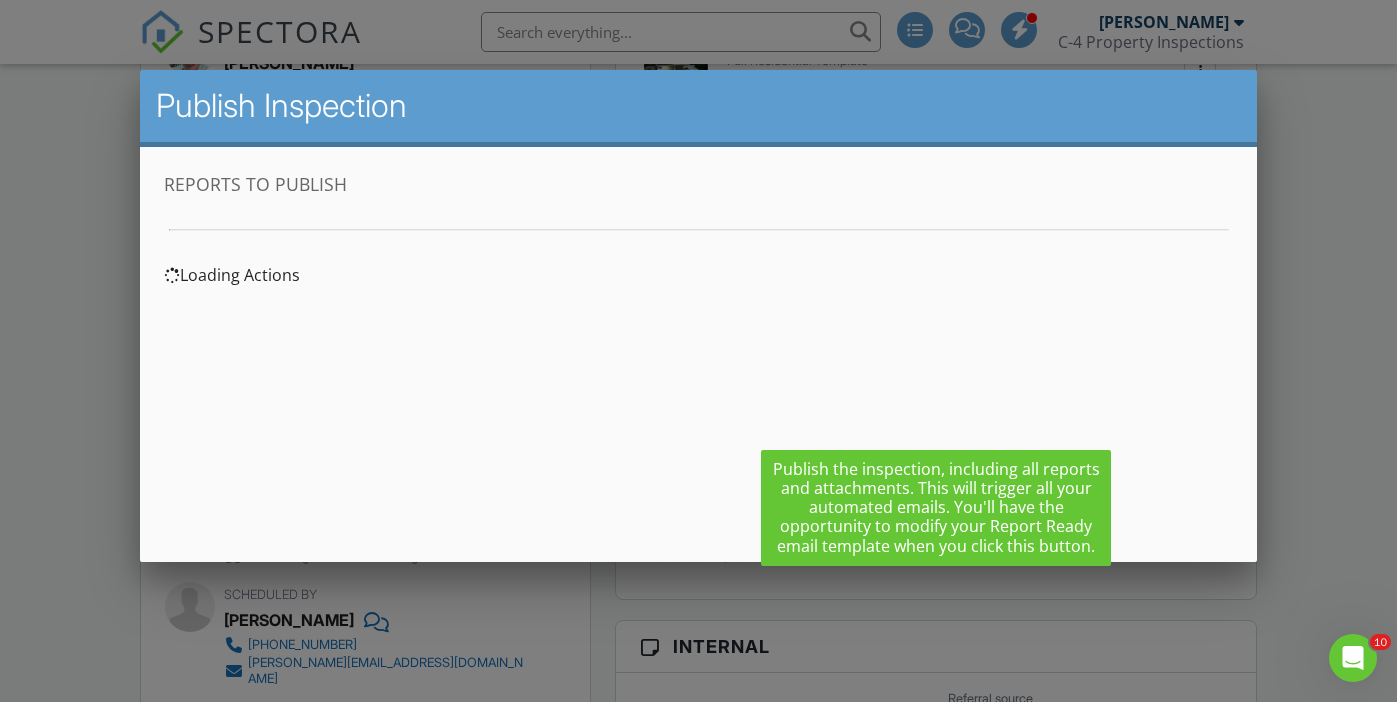 scroll, scrollTop: 0, scrollLeft: 0, axis: both 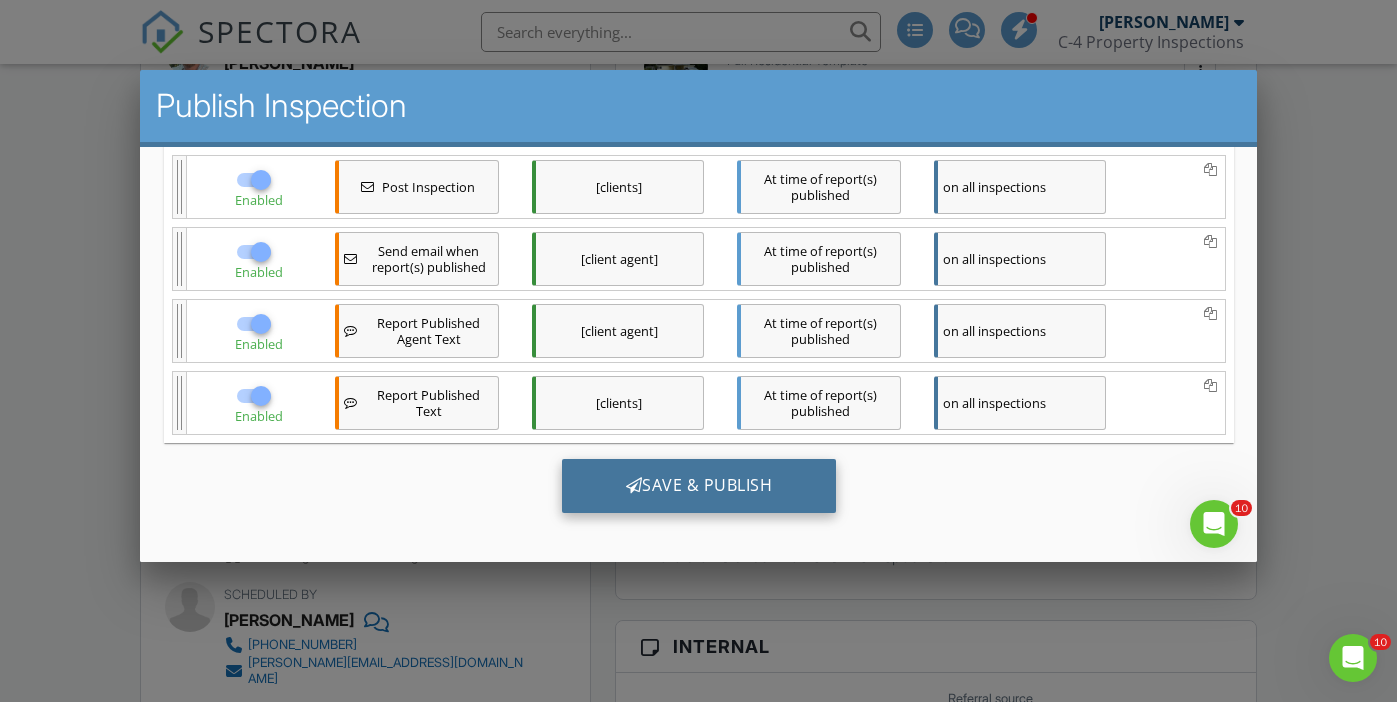 click on "Save & Publish" at bounding box center [698, 486] 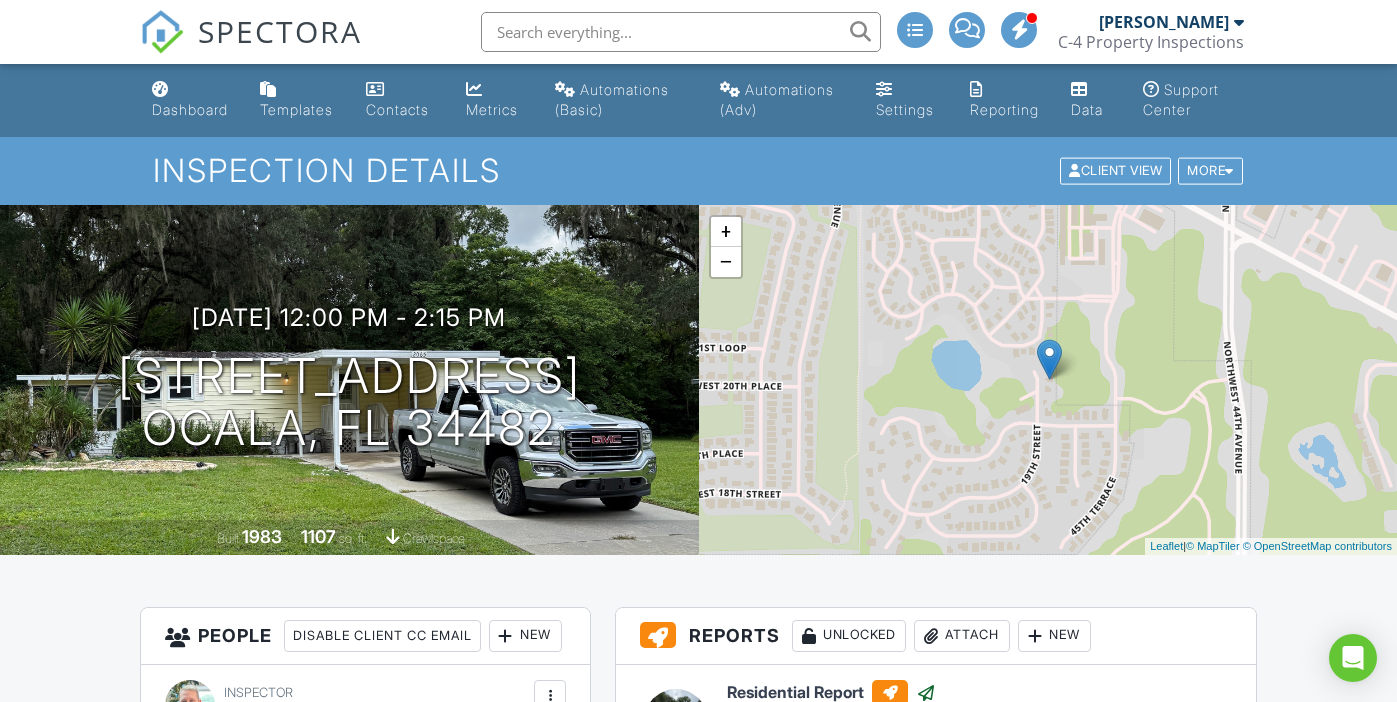 scroll, scrollTop: 0, scrollLeft: 0, axis: both 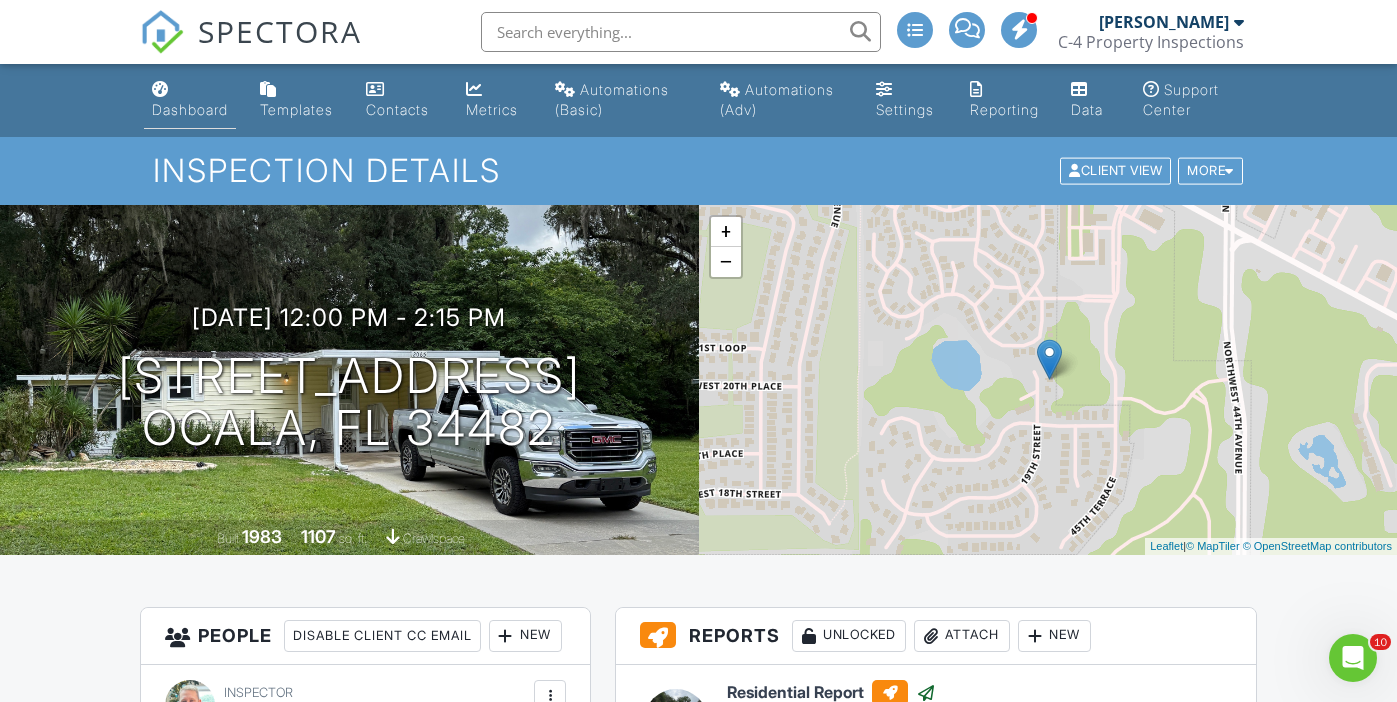 click on "Dashboard" at bounding box center (190, 100) 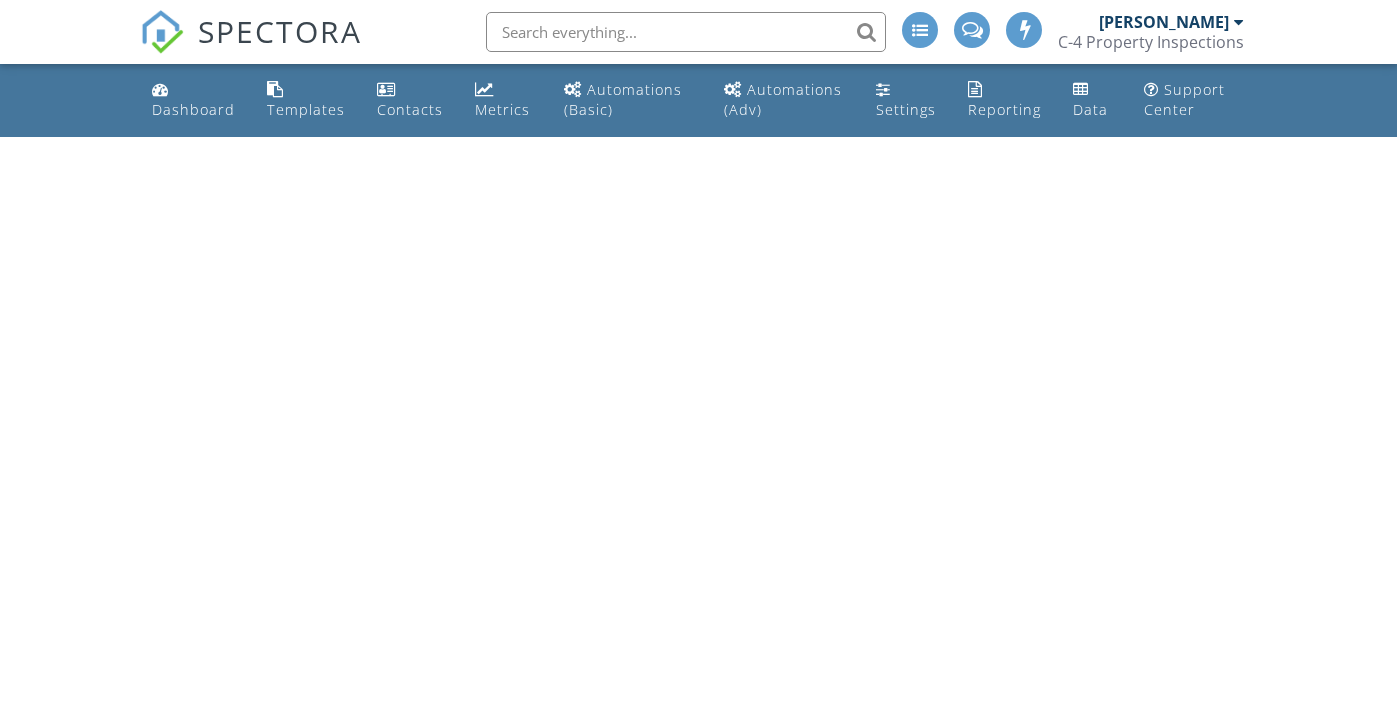 scroll, scrollTop: 0, scrollLeft: 0, axis: both 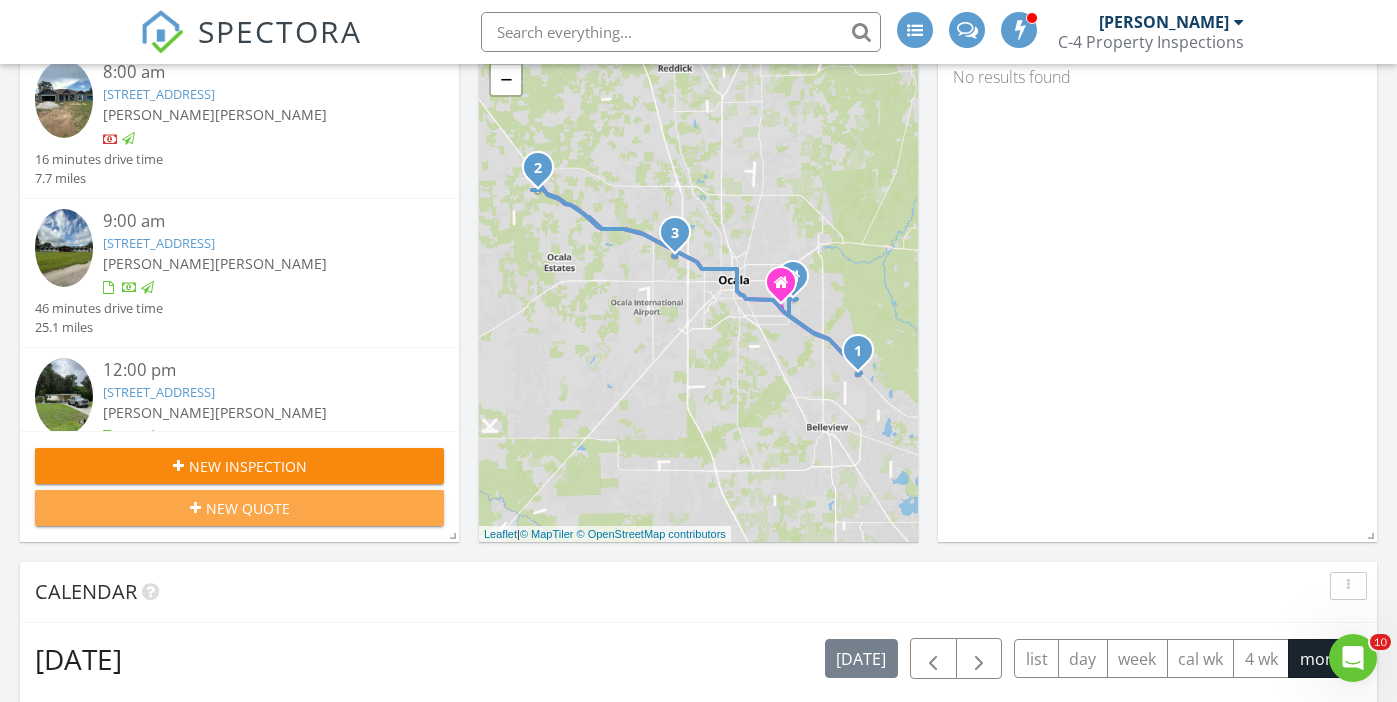 click on "New Quote" at bounding box center [239, 508] 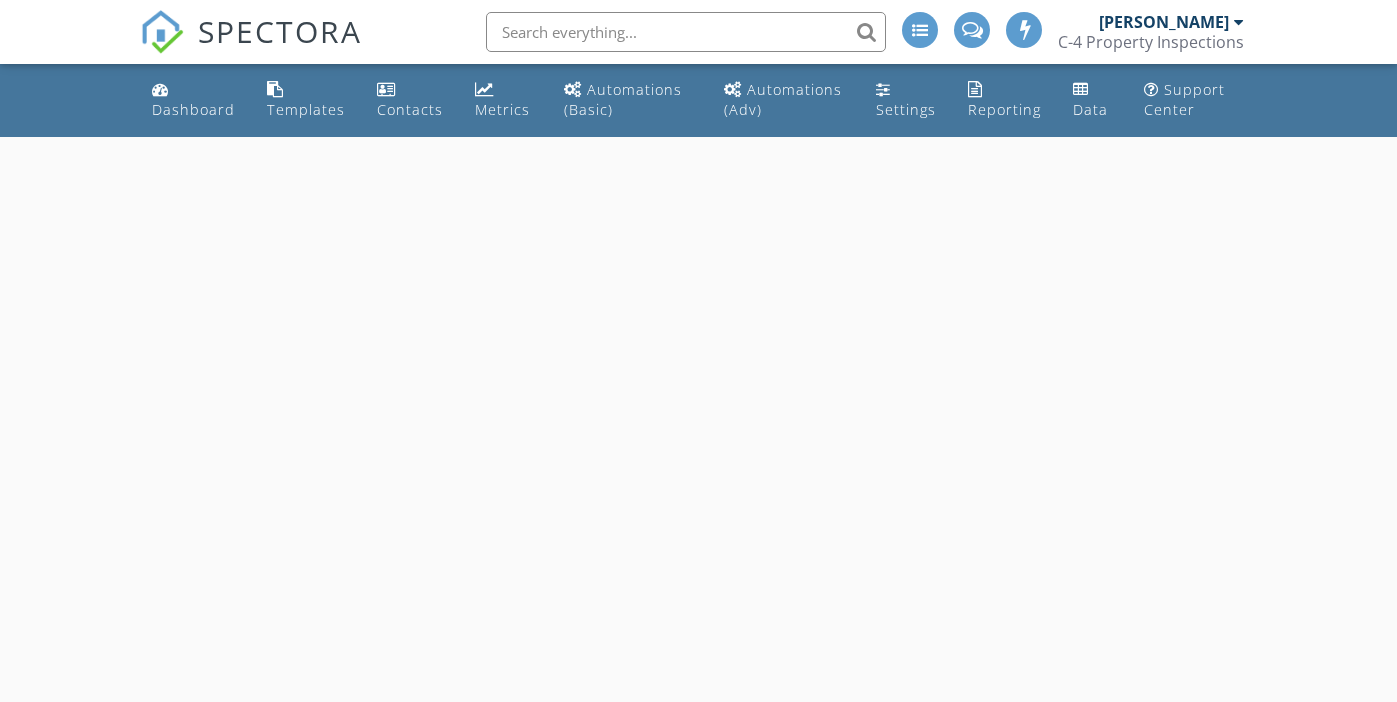 scroll, scrollTop: 0, scrollLeft: 0, axis: both 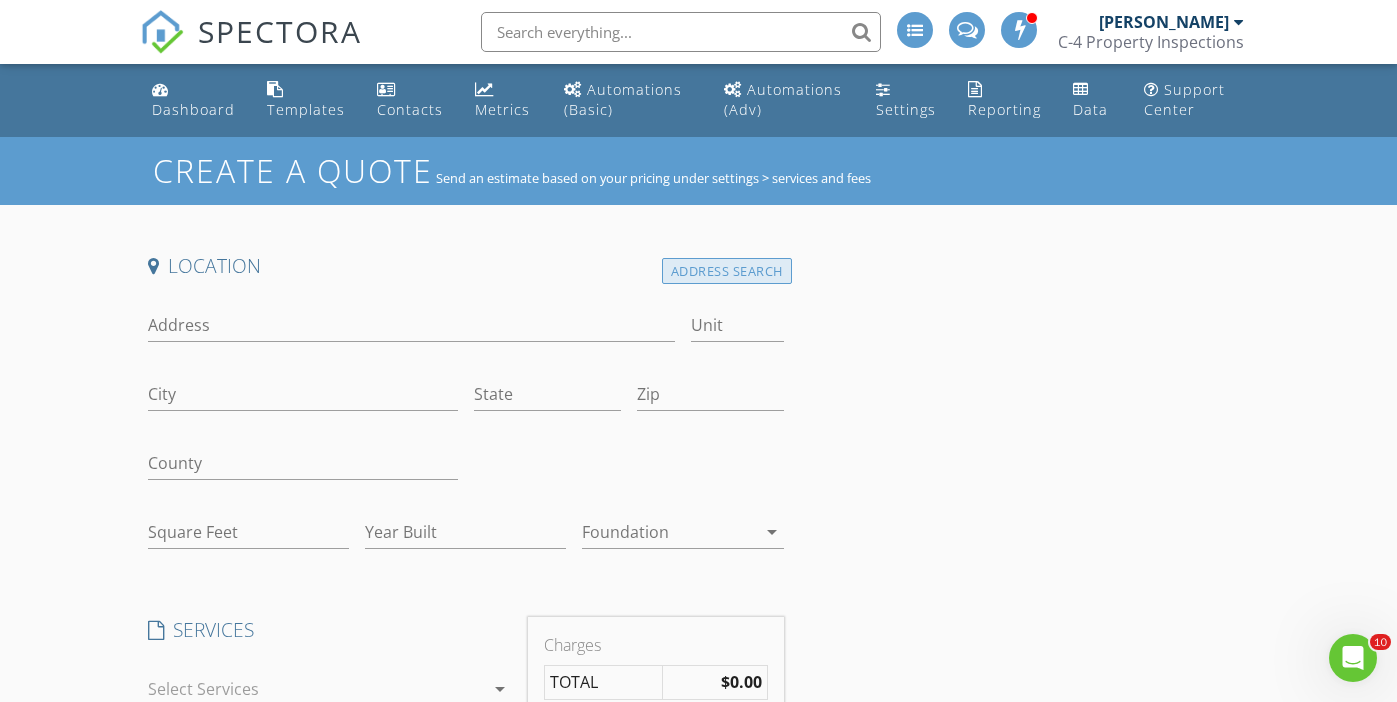 click on "Address Search" at bounding box center [727, 271] 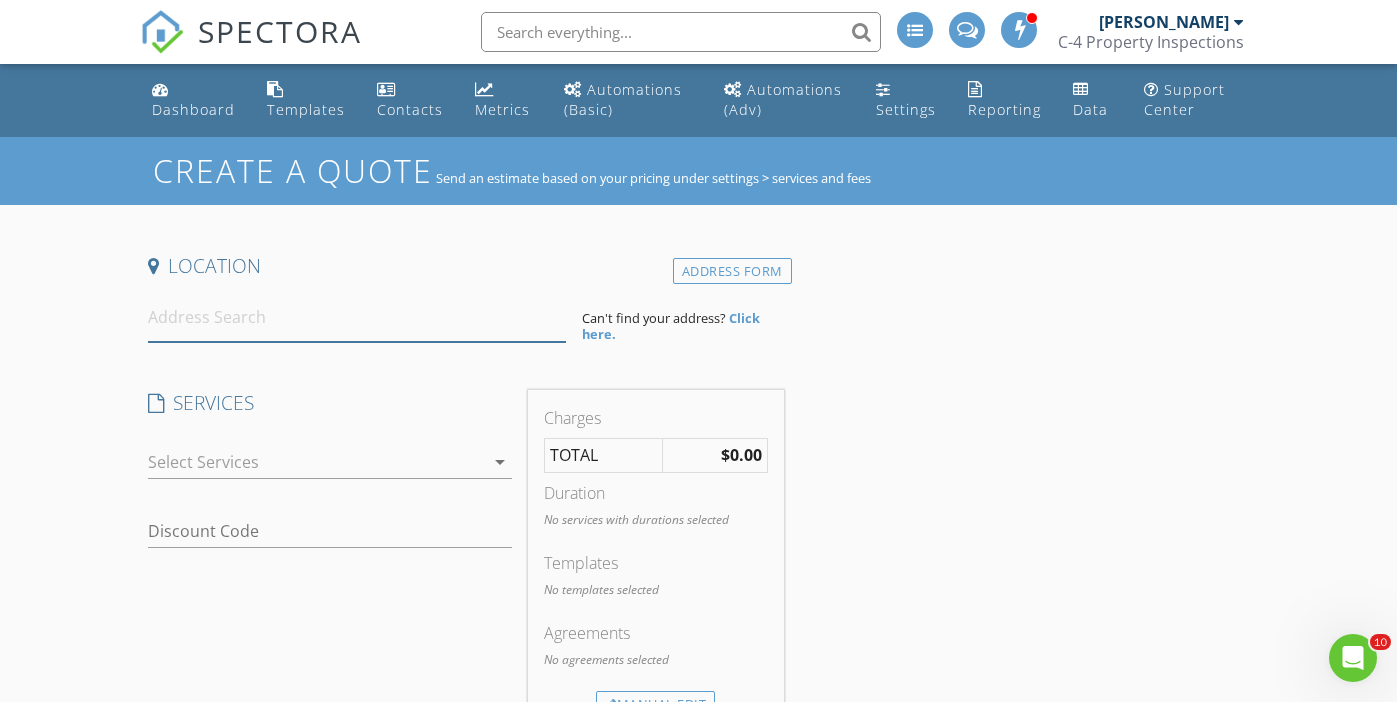 click at bounding box center [357, 317] 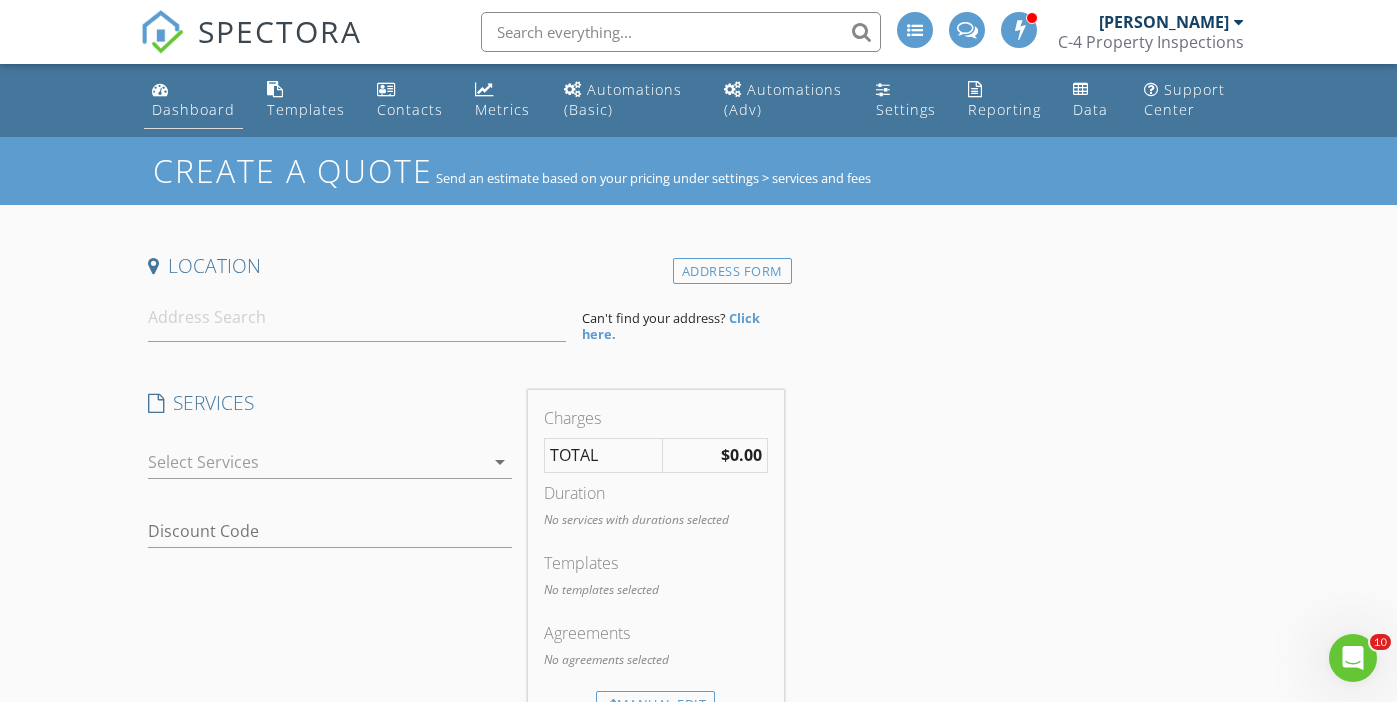 click on "Dashboard" at bounding box center (193, 100) 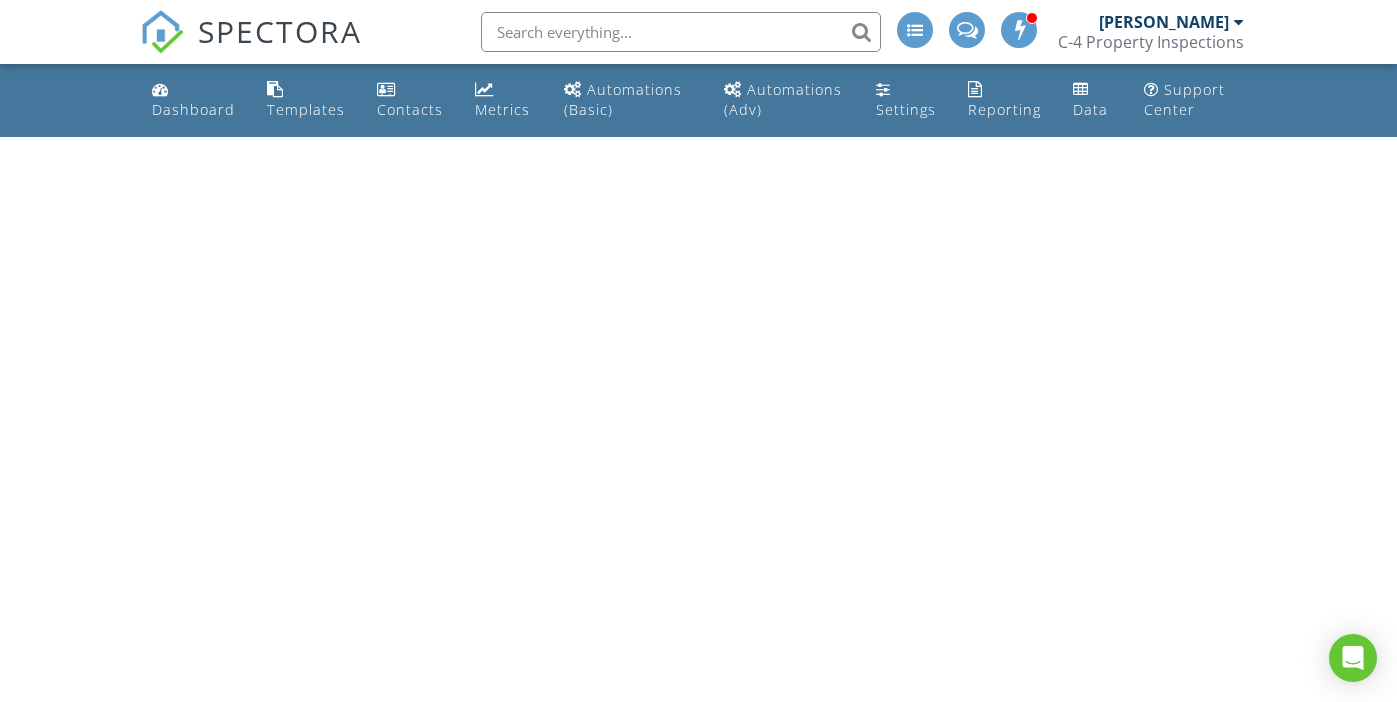 scroll, scrollTop: 0, scrollLeft: 0, axis: both 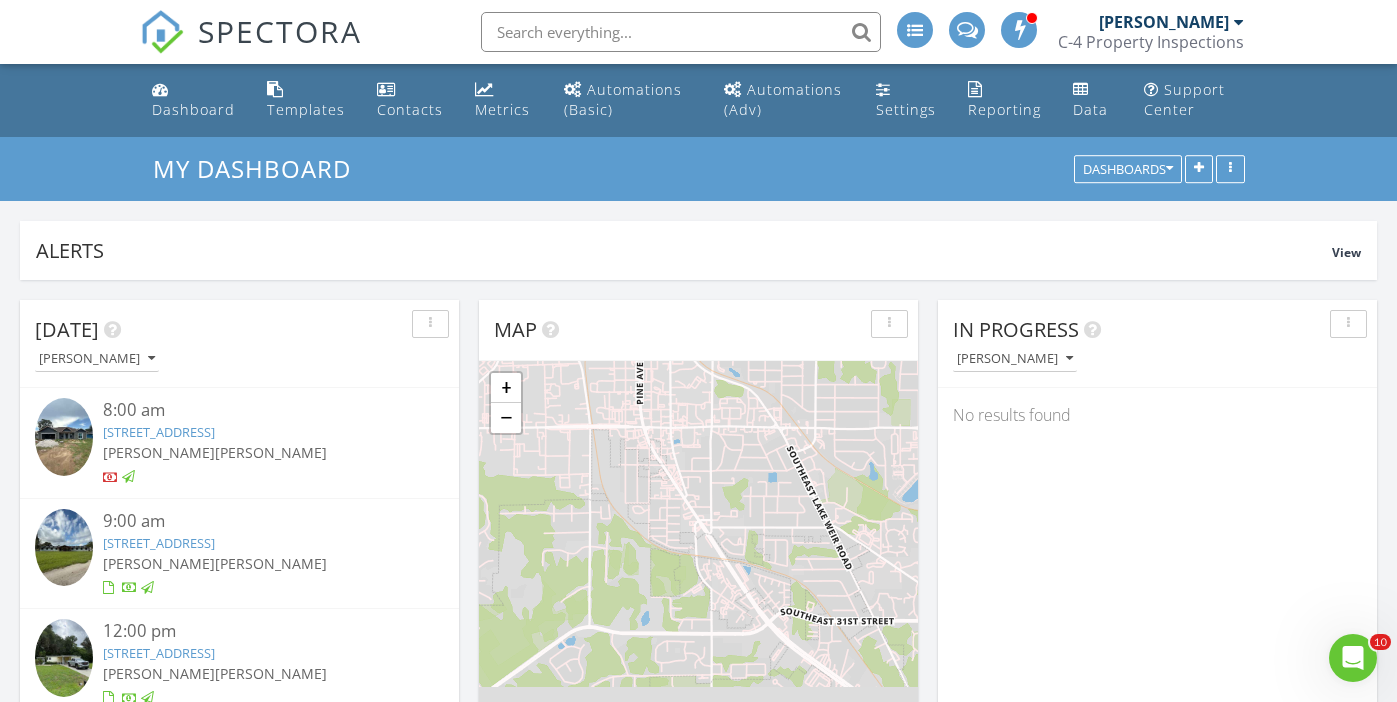 click on "1 2 3 1 2 3 + − Leaflet  |  © MapTiler   © OpenStreetMap contributors" at bounding box center (698, 620) 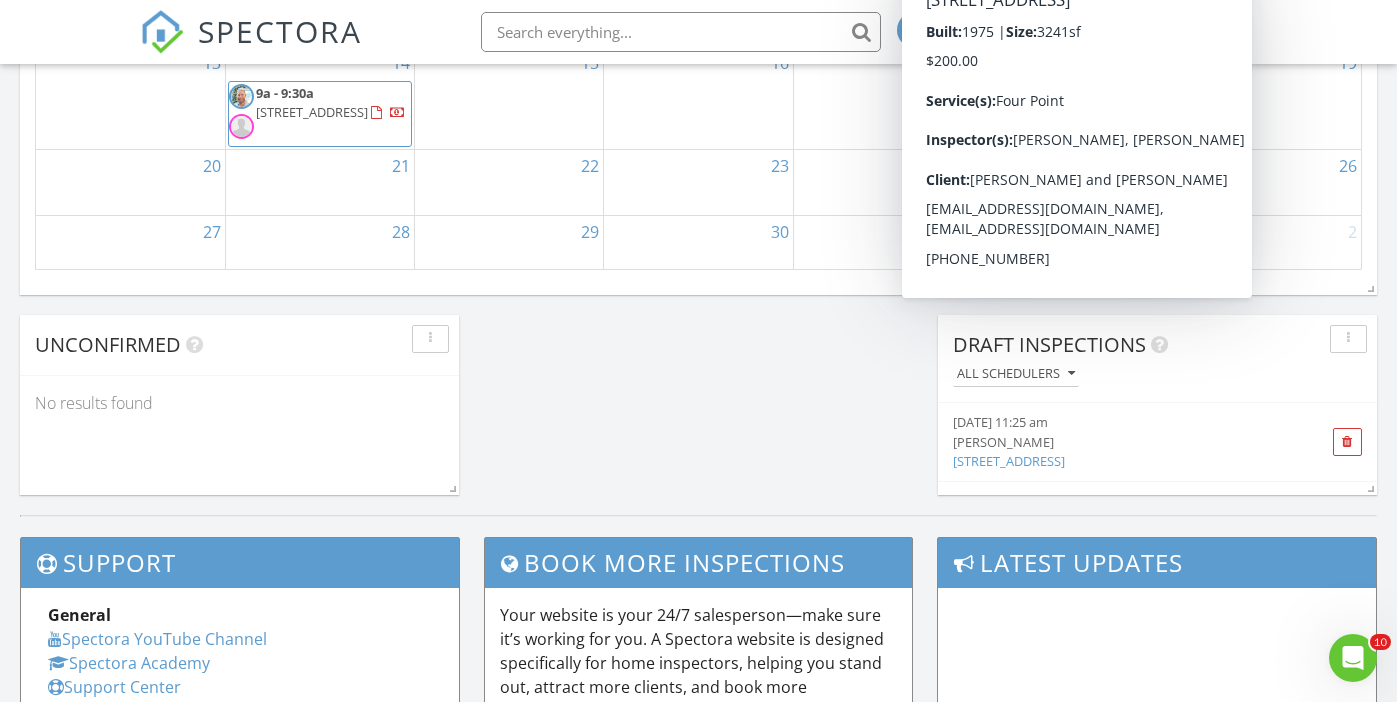 scroll, scrollTop: 1596, scrollLeft: 0, axis: vertical 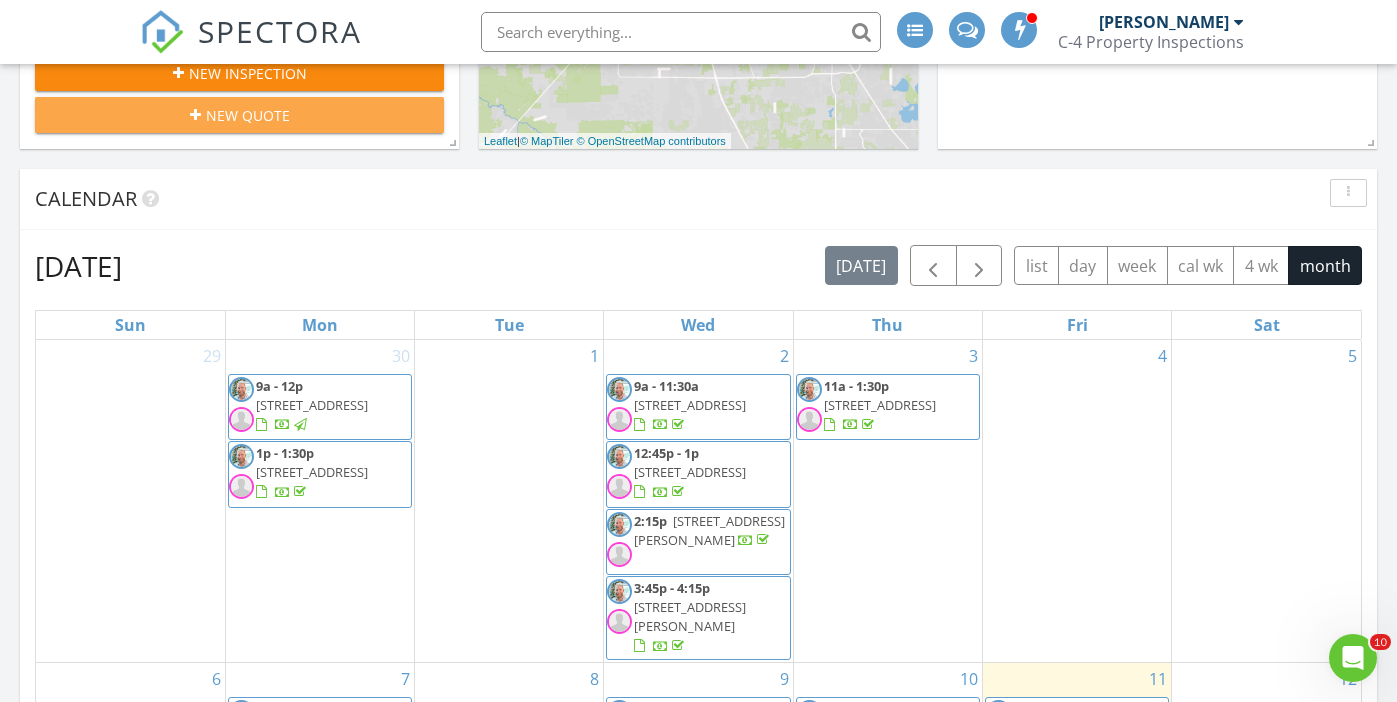 click on "New Quote" at bounding box center [248, 115] 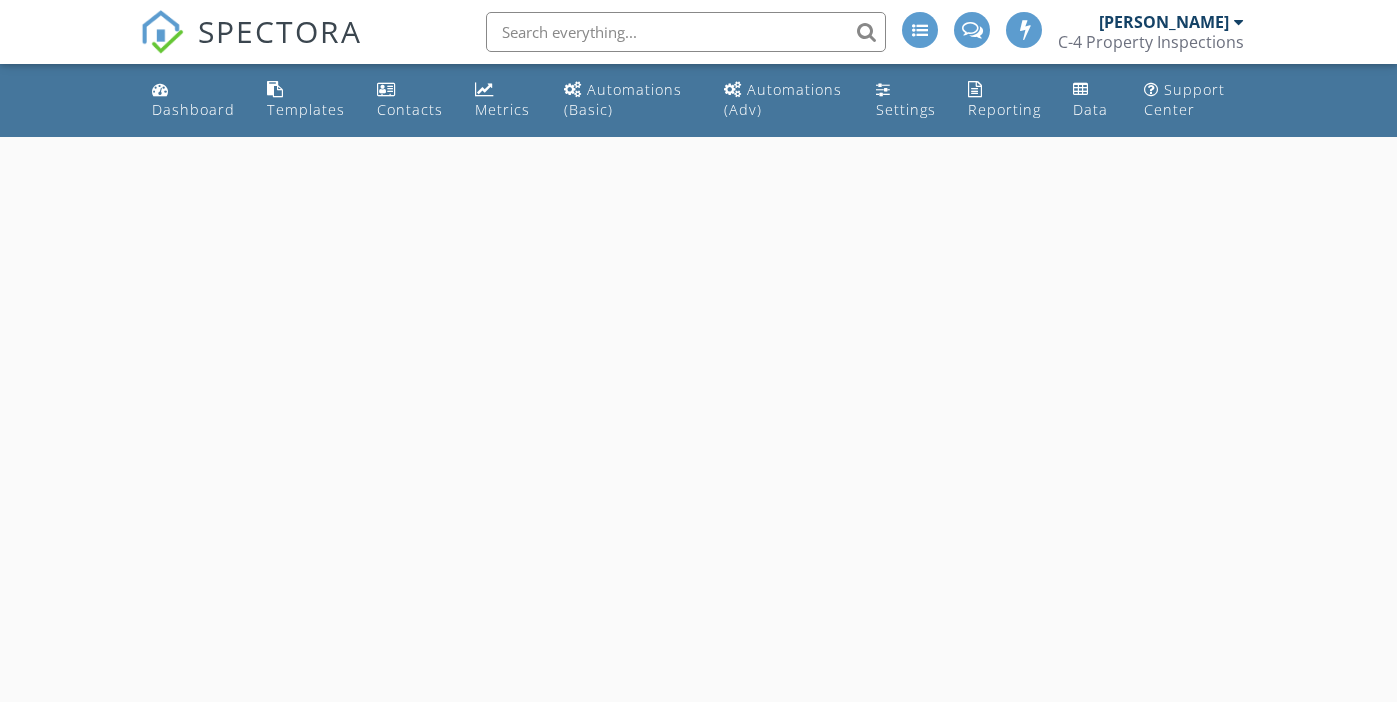 scroll, scrollTop: 0, scrollLeft: 0, axis: both 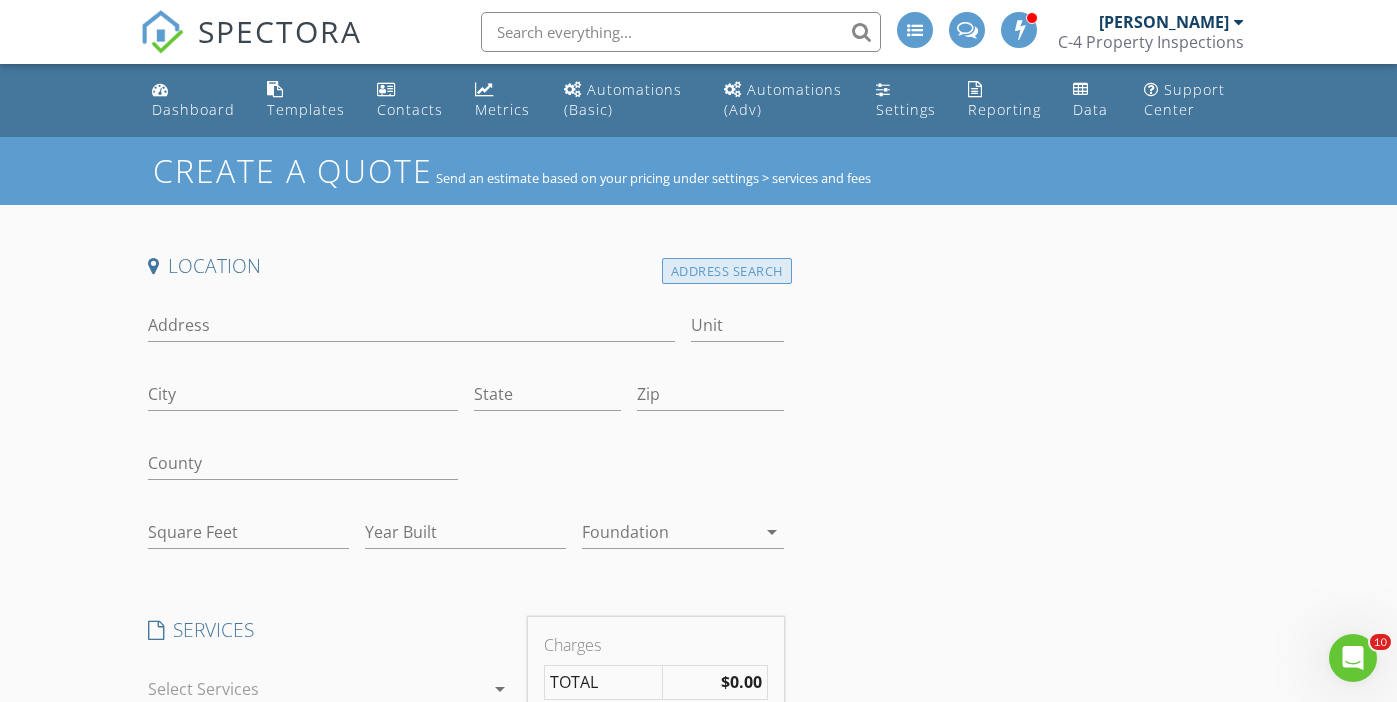click on "Address Search" at bounding box center (727, 271) 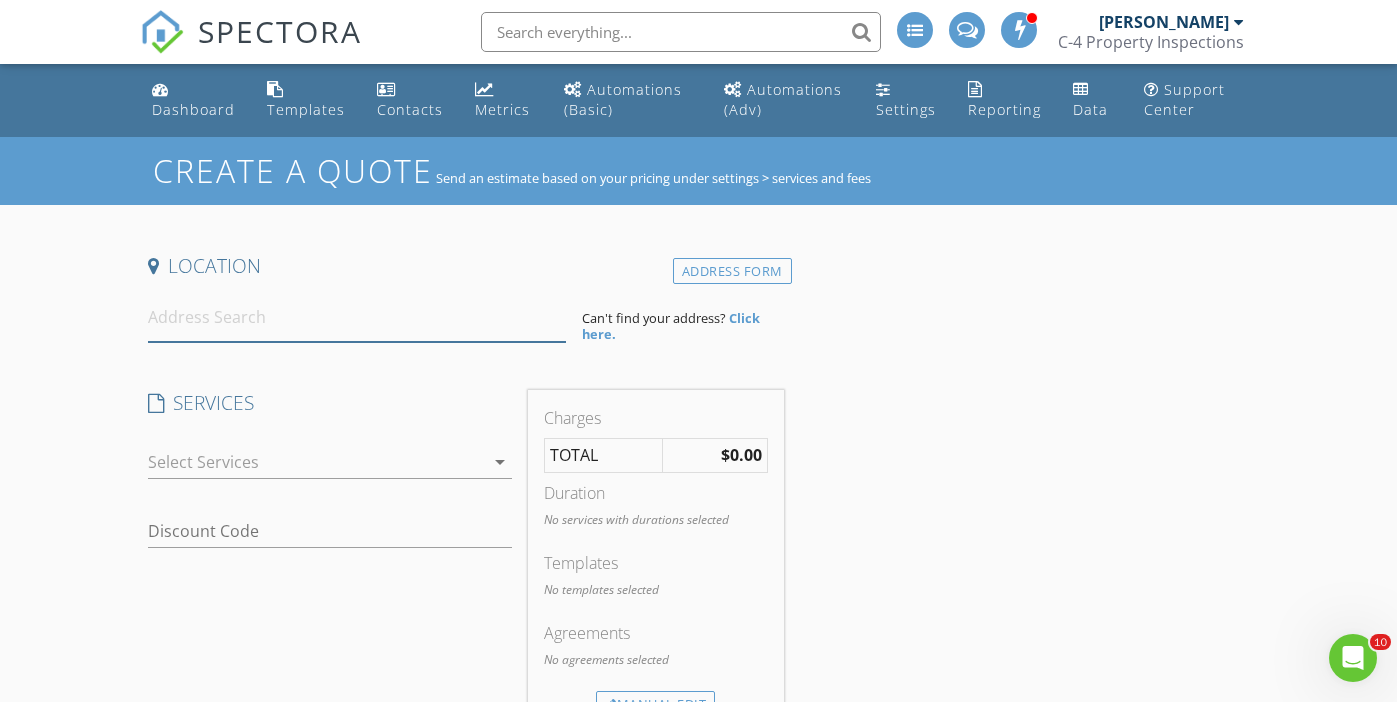 click at bounding box center [357, 317] 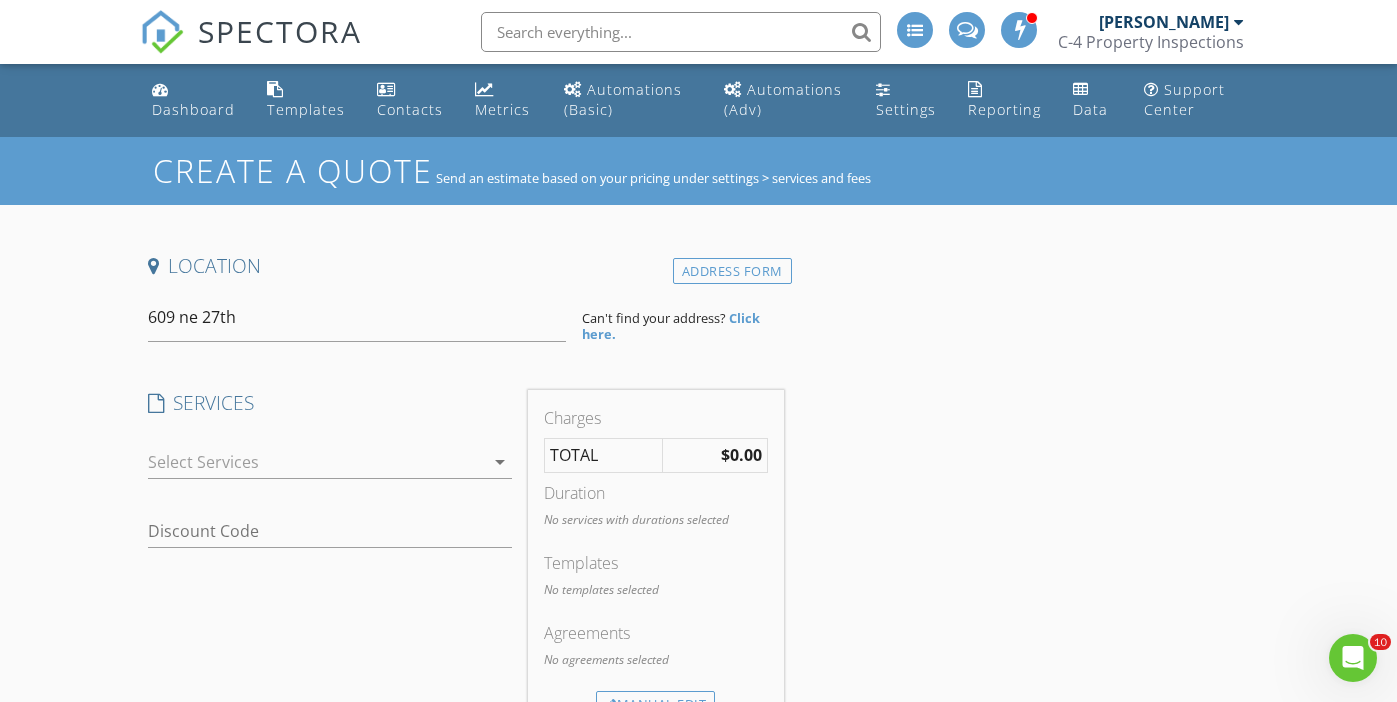type on "609 Northeast 27th Street, Ocala, FL, USA" 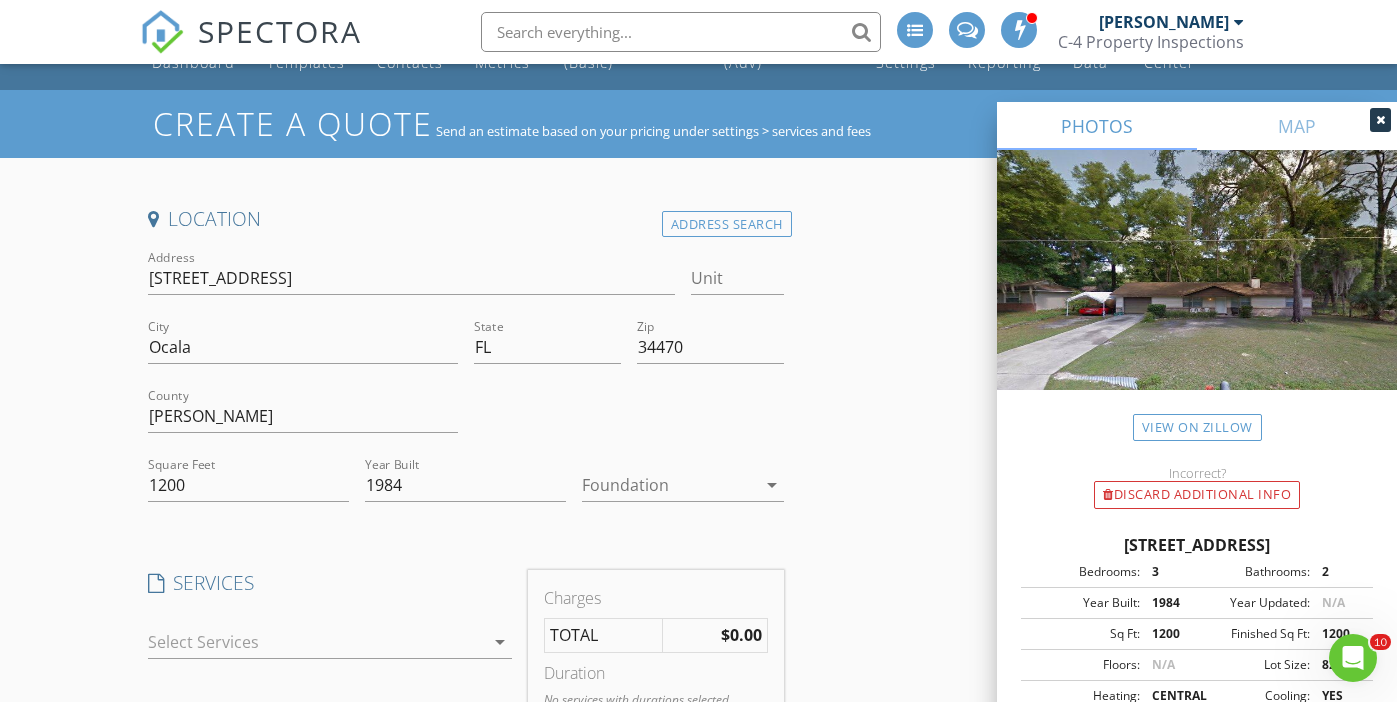 scroll, scrollTop: 48, scrollLeft: 0, axis: vertical 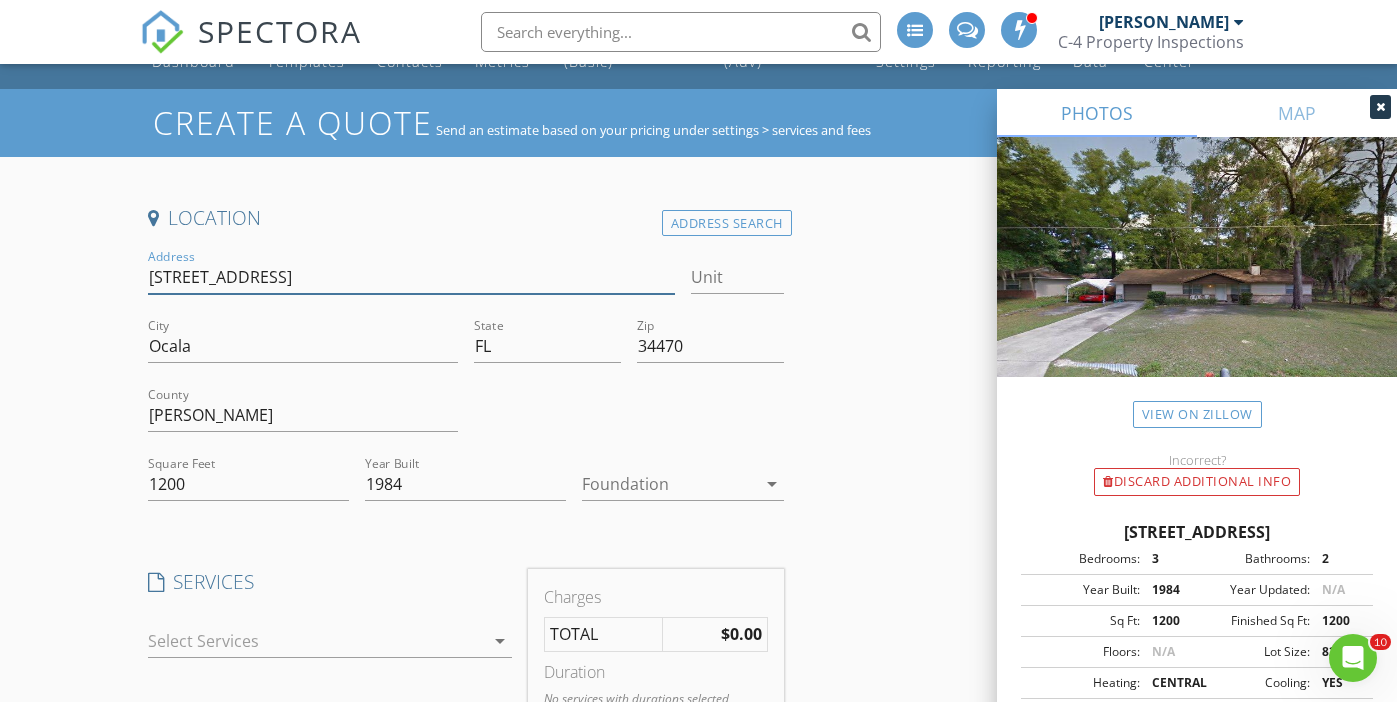 click on "609 NE 27th St" at bounding box center (411, 277) 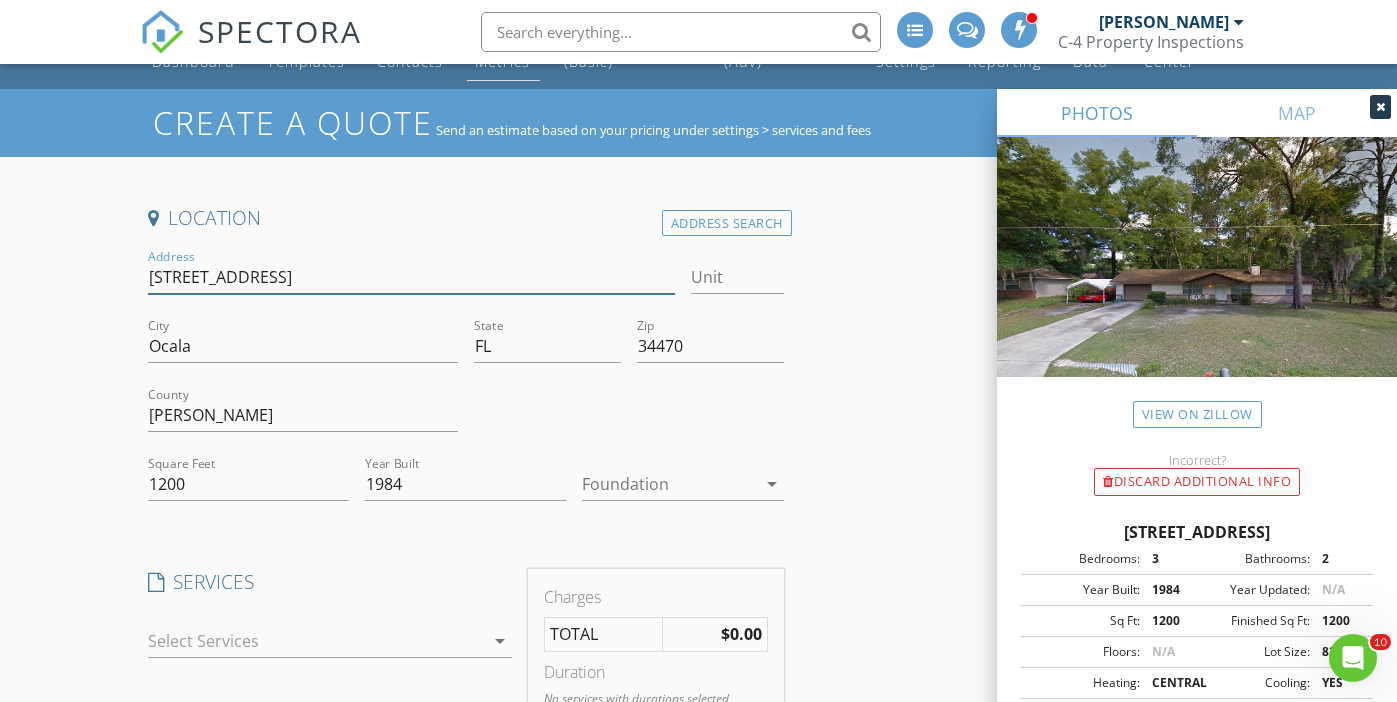type 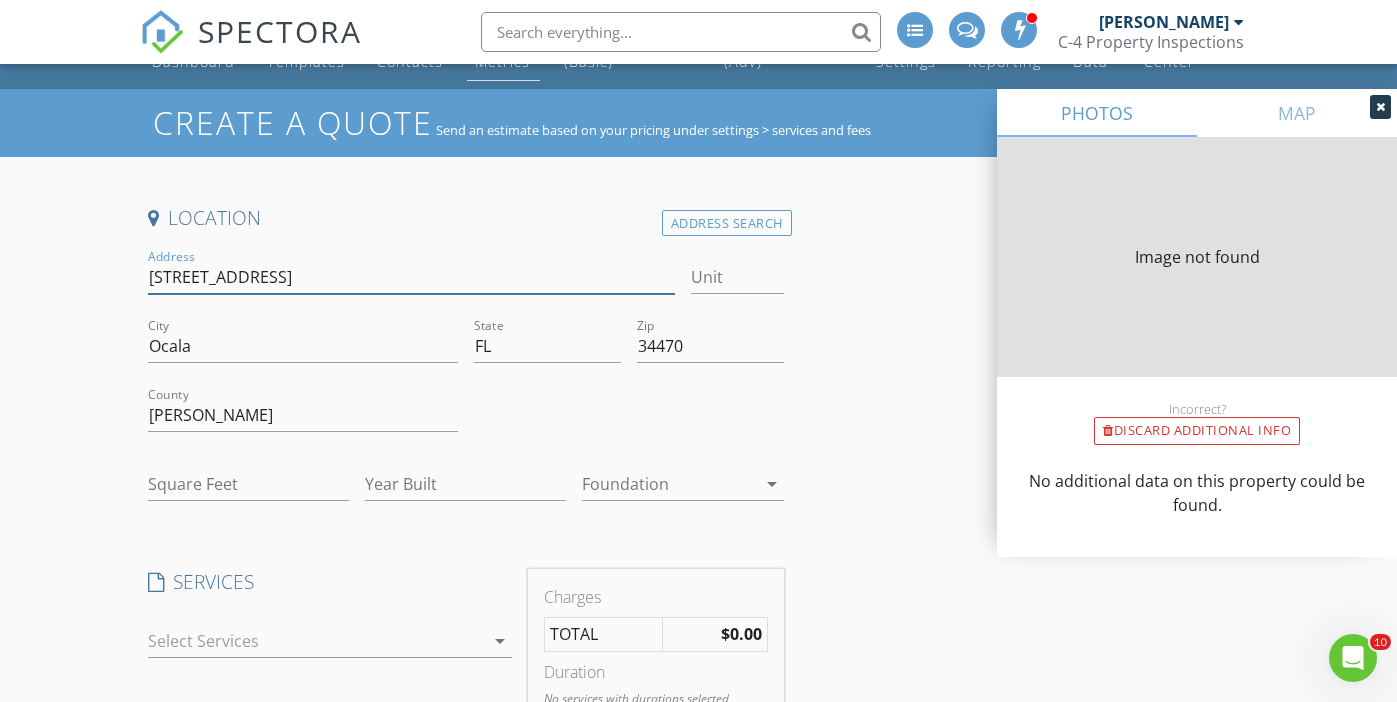 type on "1200" 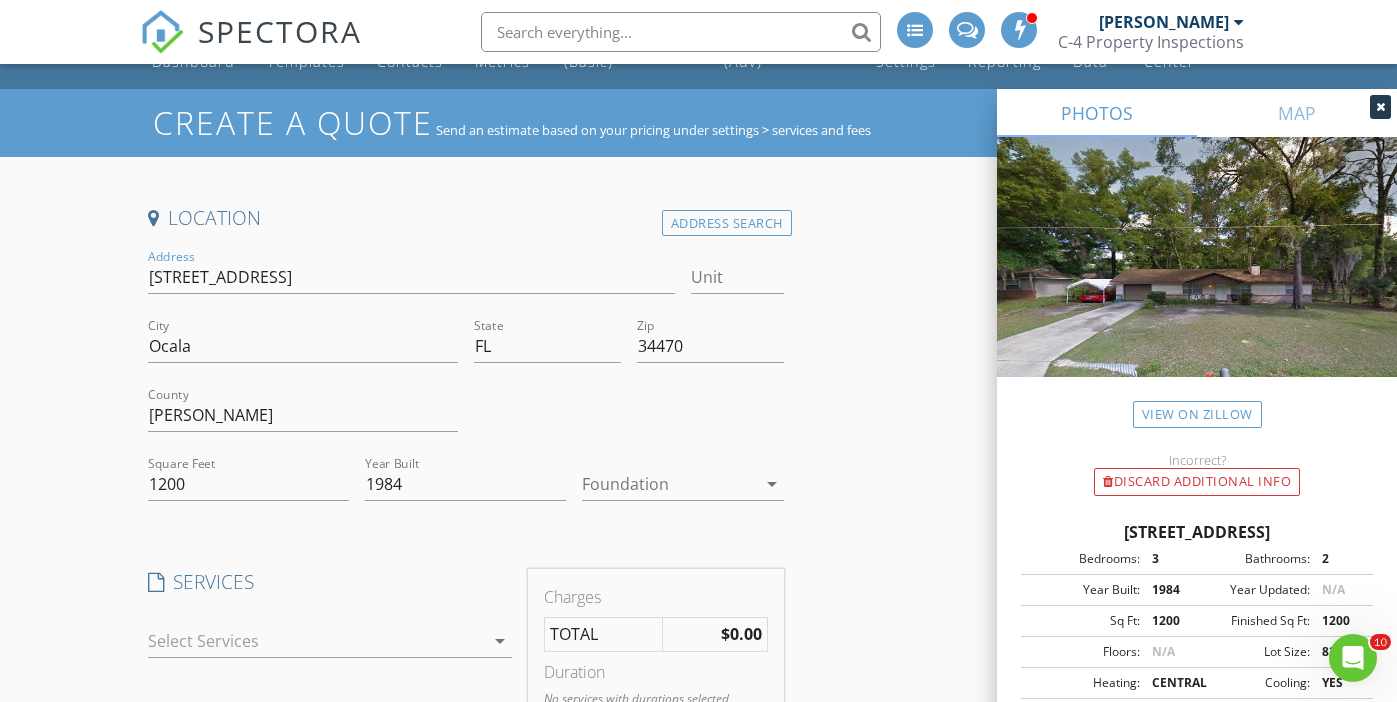 click at bounding box center [668, 484] 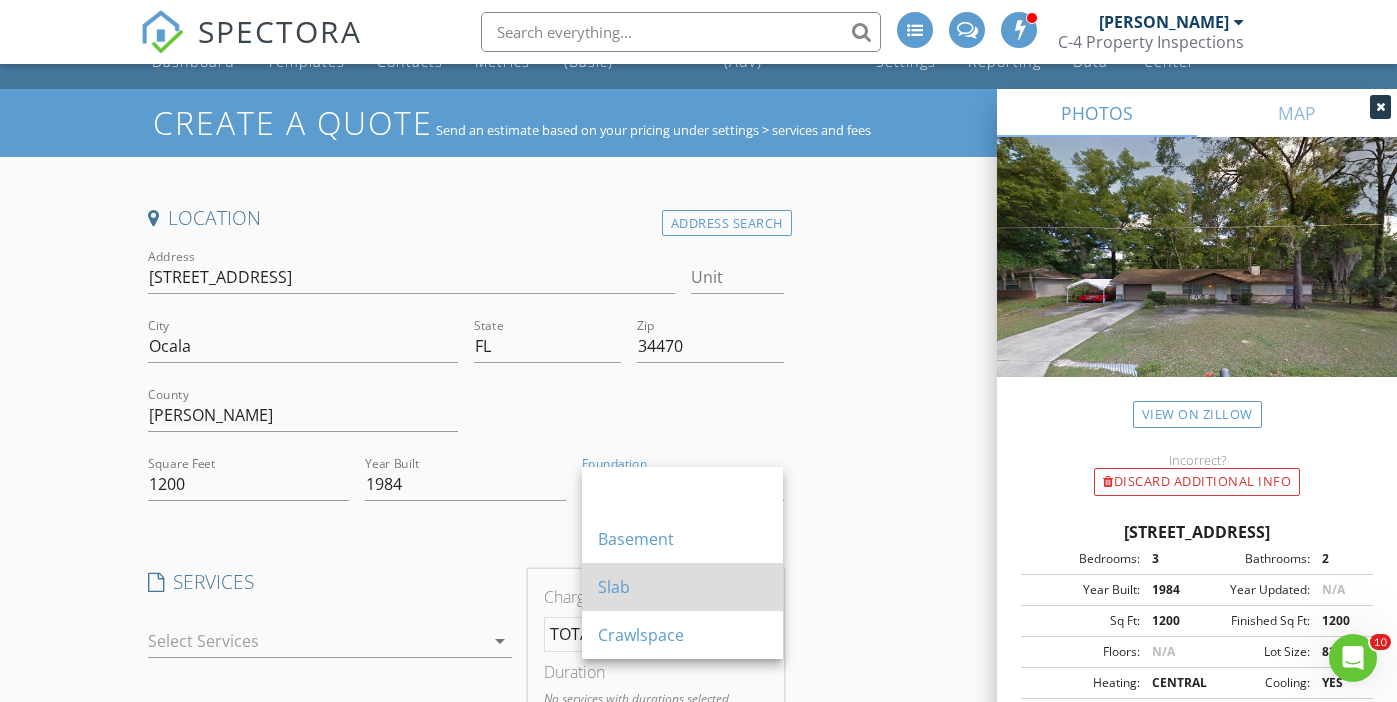 drag, startPoint x: 692, startPoint y: 471, endPoint x: 679, endPoint y: 594, distance: 123.68508 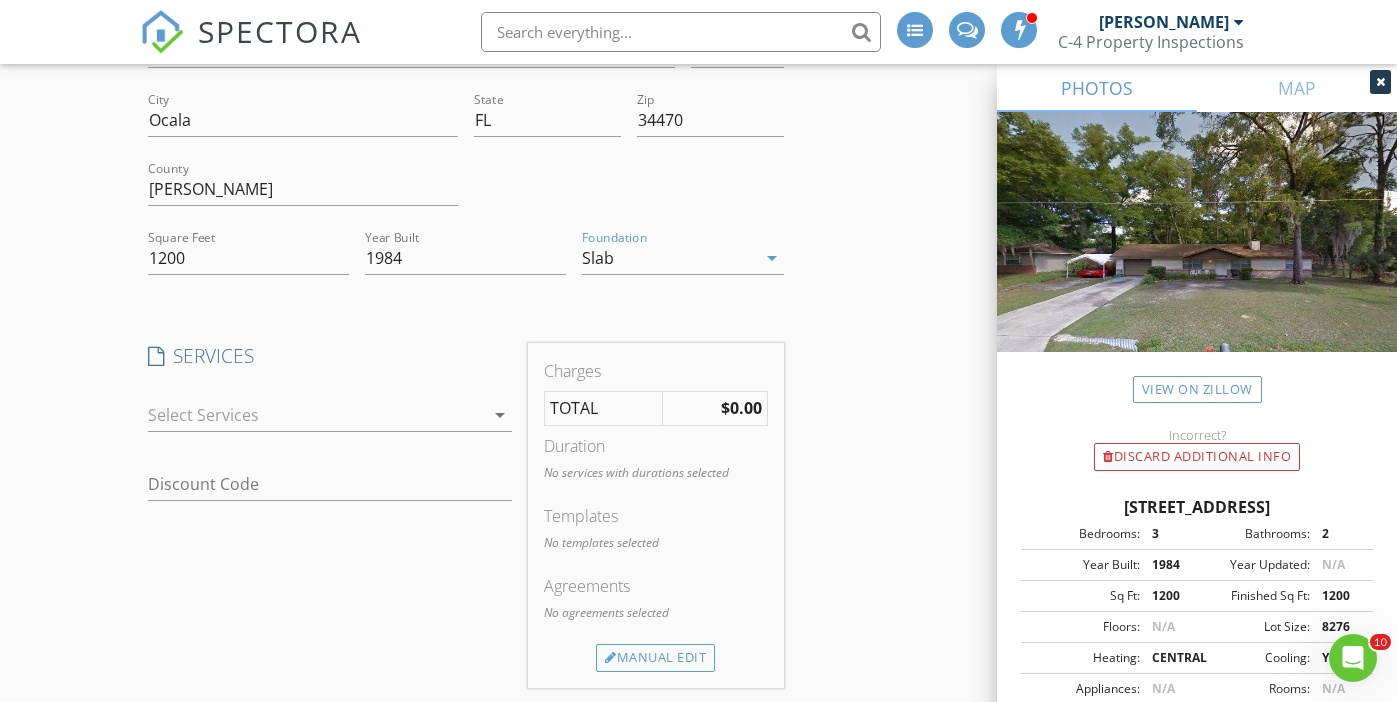 scroll, scrollTop: 279, scrollLeft: 0, axis: vertical 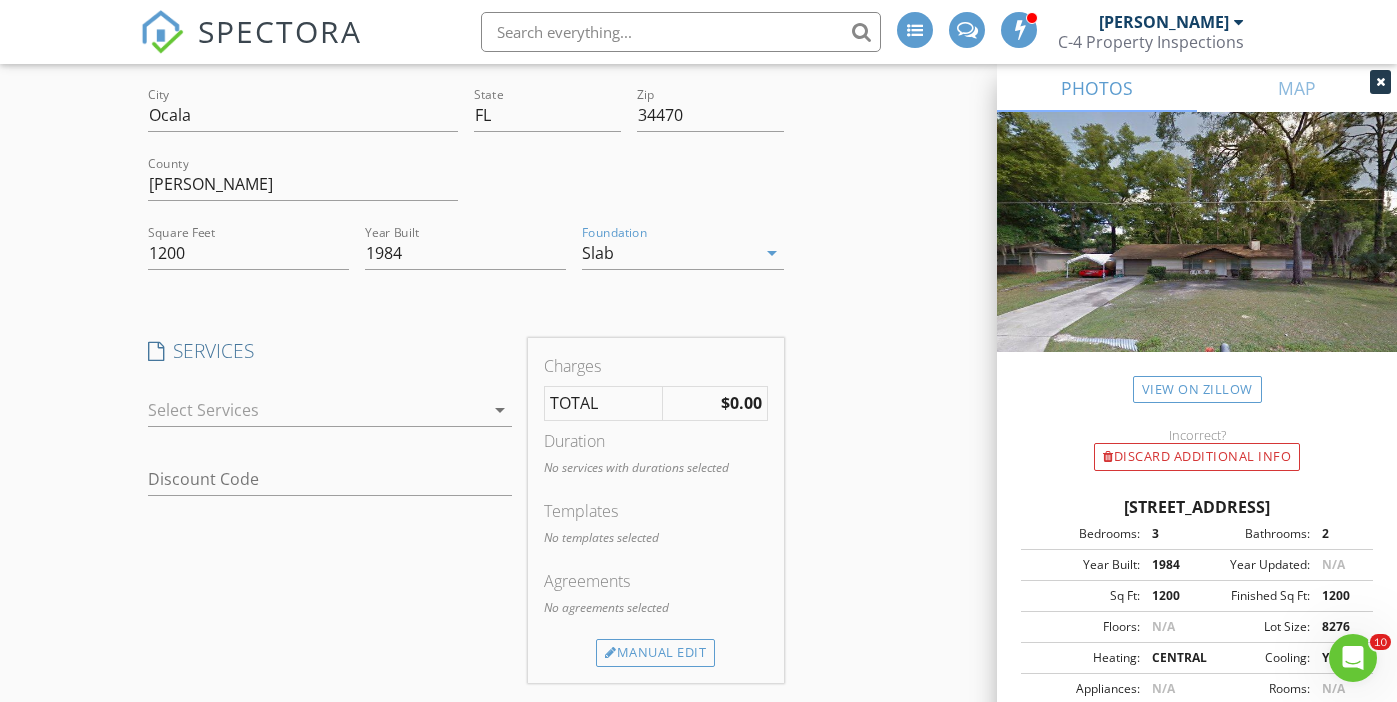 click at bounding box center [316, 410] 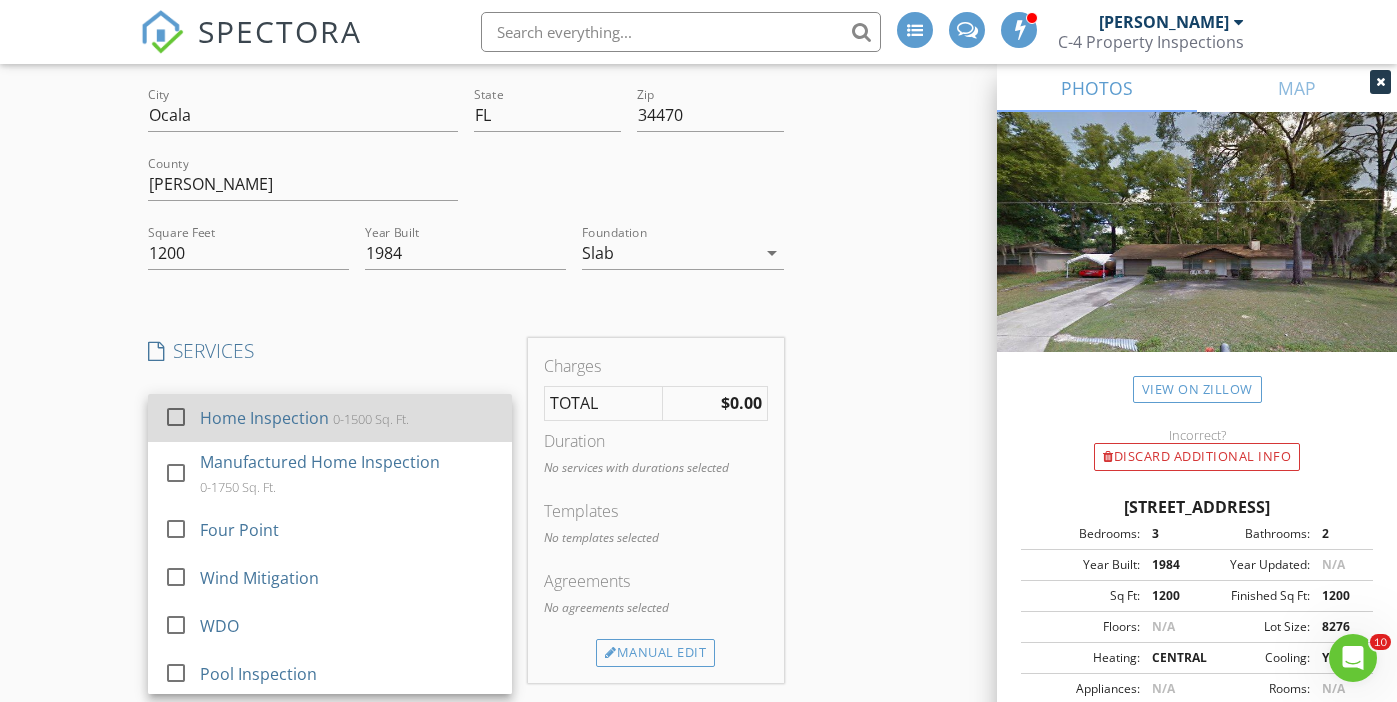 click on "Home Inspection   0-1500 Sq. Ft." at bounding box center [347, 418] 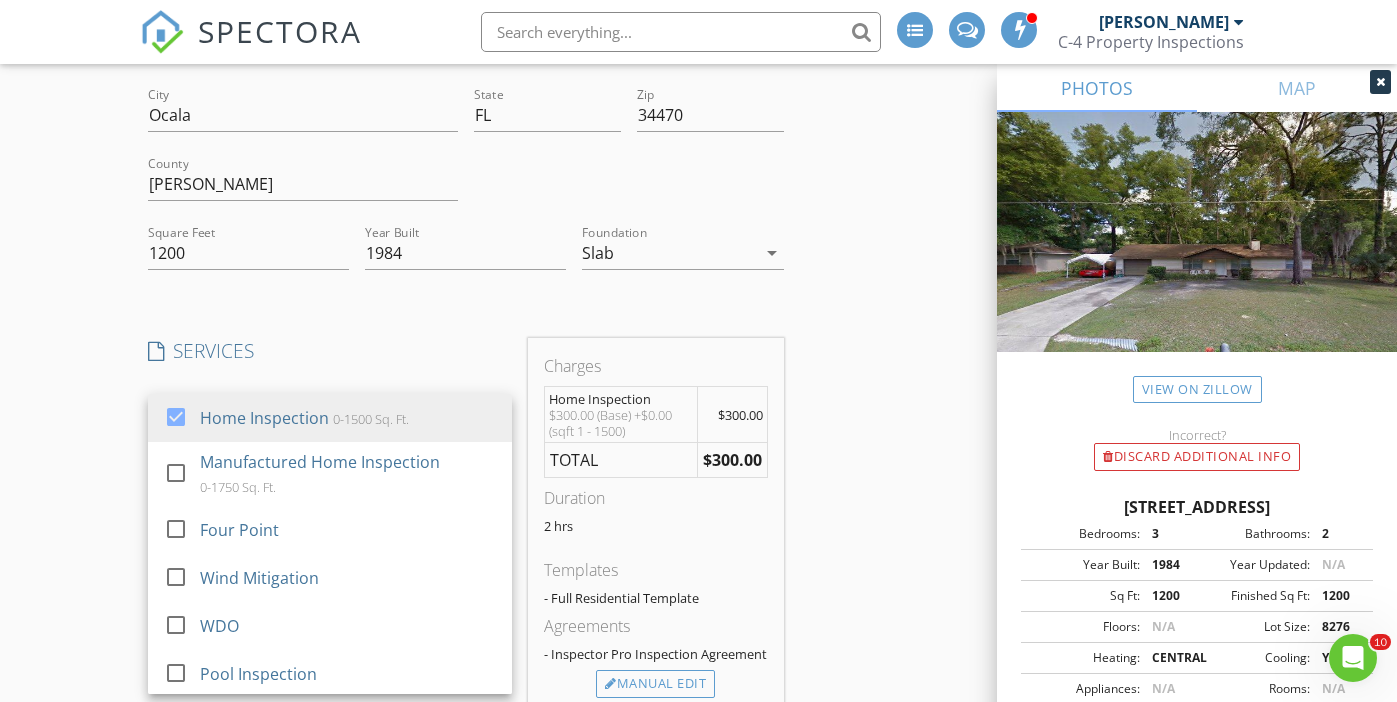 click on "Location
Address Search       Address 609 NE 27th St   Unit   City Ocala   State FL   Zip 34470   County Marion     Square Feet 1200   Year Built 1984   Foundation Slab arrow_drop_down
SERVICES
check_box   Home Inspection   0-1500 Sq. Ft.  check_box_outline_blank   Manufactured Home Inspection   0-1750 Sq. Ft.  check_box_outline_blank   Four Point    check_box_outline_blank   Wind Mitigation    check_box_outline_blank   WDO    check_box_outline_blank   Pool Inspection    check_box_outline_blank   Bacteria Water Test   Bacteria check_box_outline_blank   FHA Water Test   FHA check_box_outline_blank   4-PT & W.M.   Four point and Wind mitigation check_box_outline_blank   Shed   check_box_outline_blank   Draw Inspection   check_box_outline_blank   Condo Inspection   2 bed or less check_box_outline_blank   Chinese Drywall Sampling   check_box_outline_blank   Duplex   check_box_outline_blank   Triplex   check_box_outline_blank   Quadplex         Cabana" at bounding box center [466, 560] 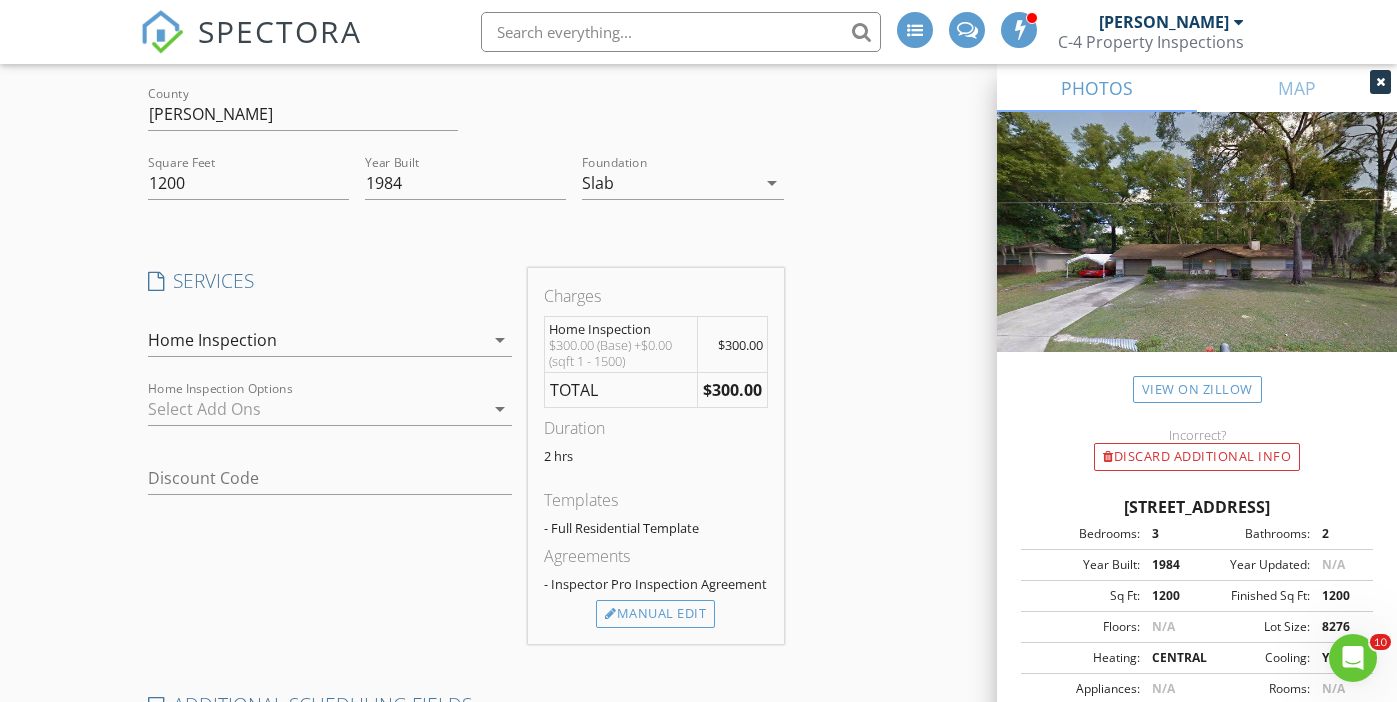 scroll, scrollTop: 374, scrollLeft: 0, axis: vertical 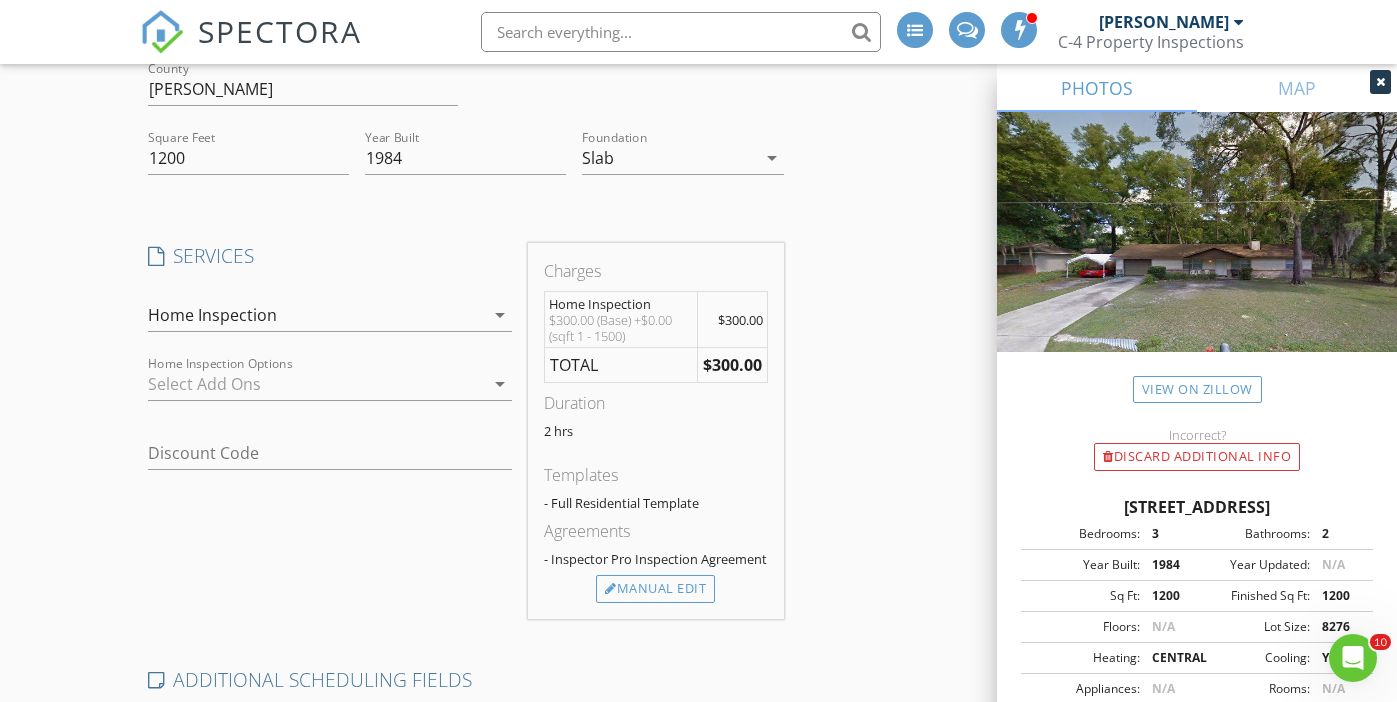 click at bounding box center (316, 384) 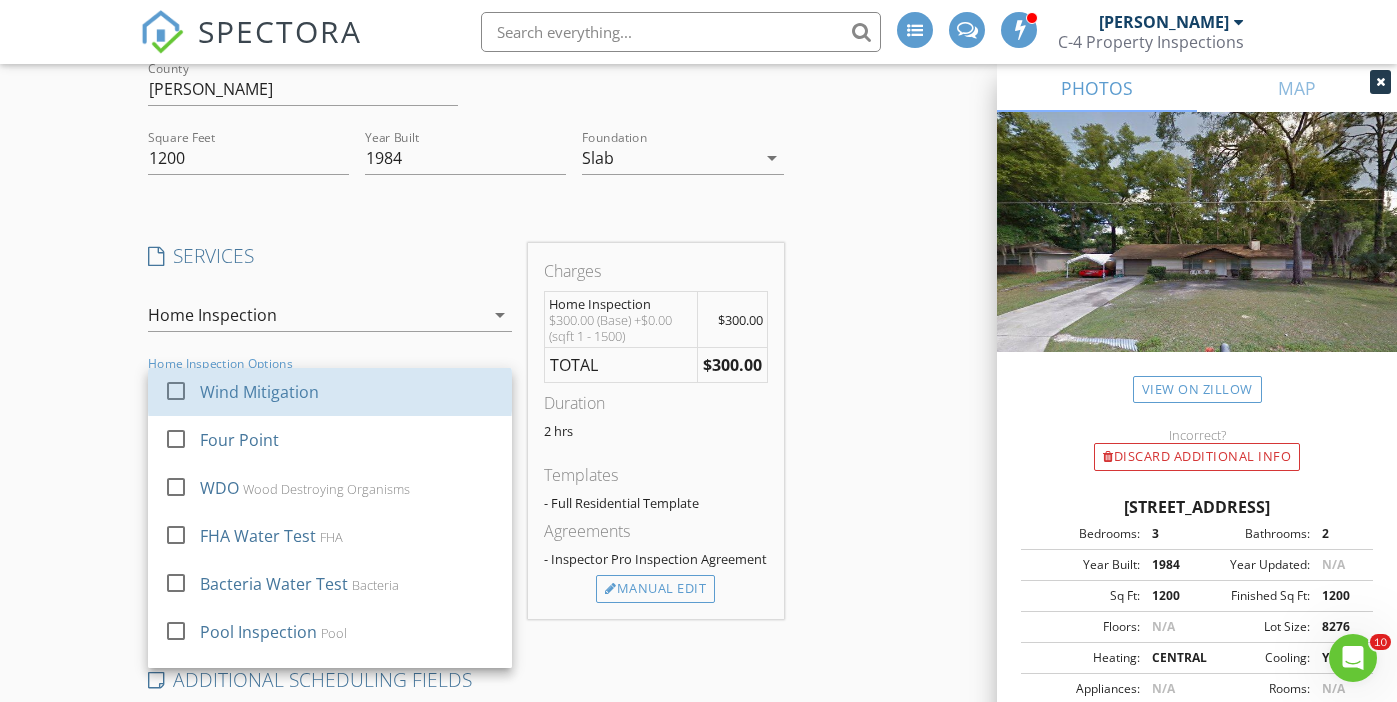 click on "Wind Mitigation" at bounding box center (347, 392) 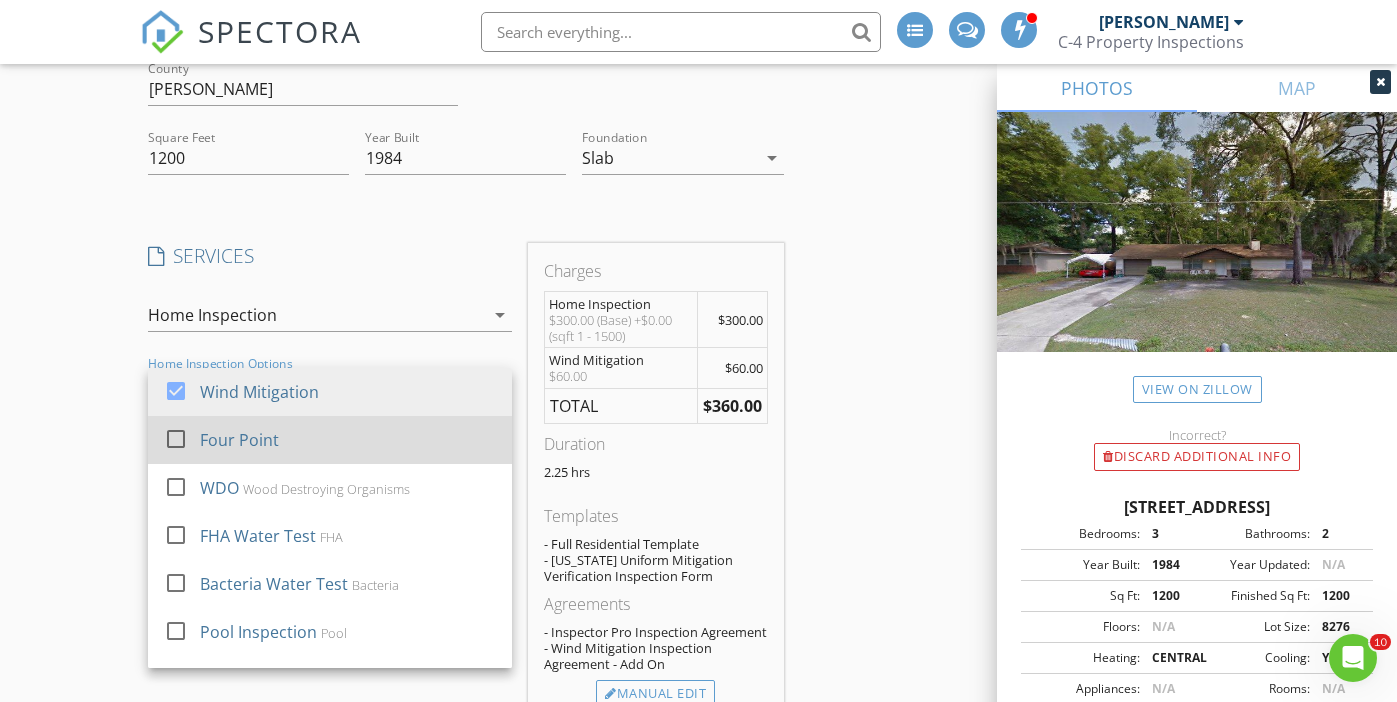 click on "Four Point" at bounding box center (347, 440) 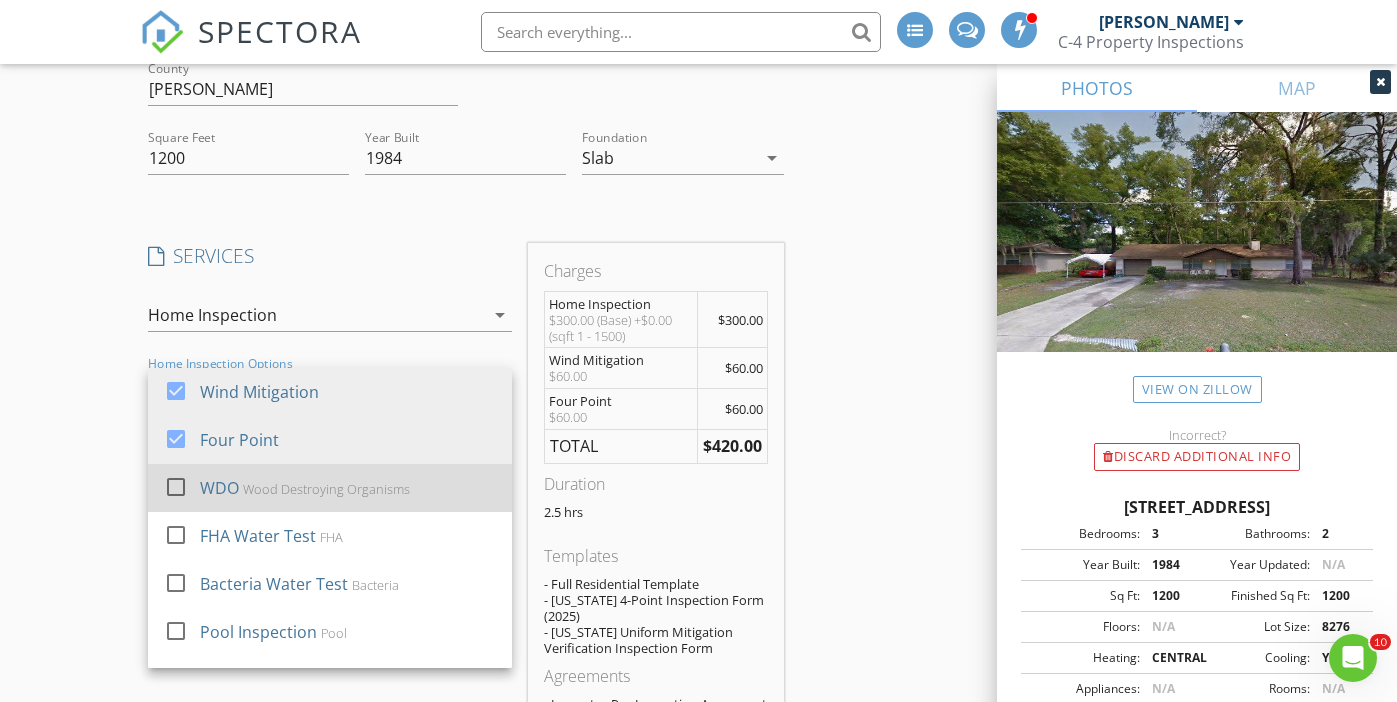 click on "Wood Destroying Organisms" at bounding box center [325, 489] 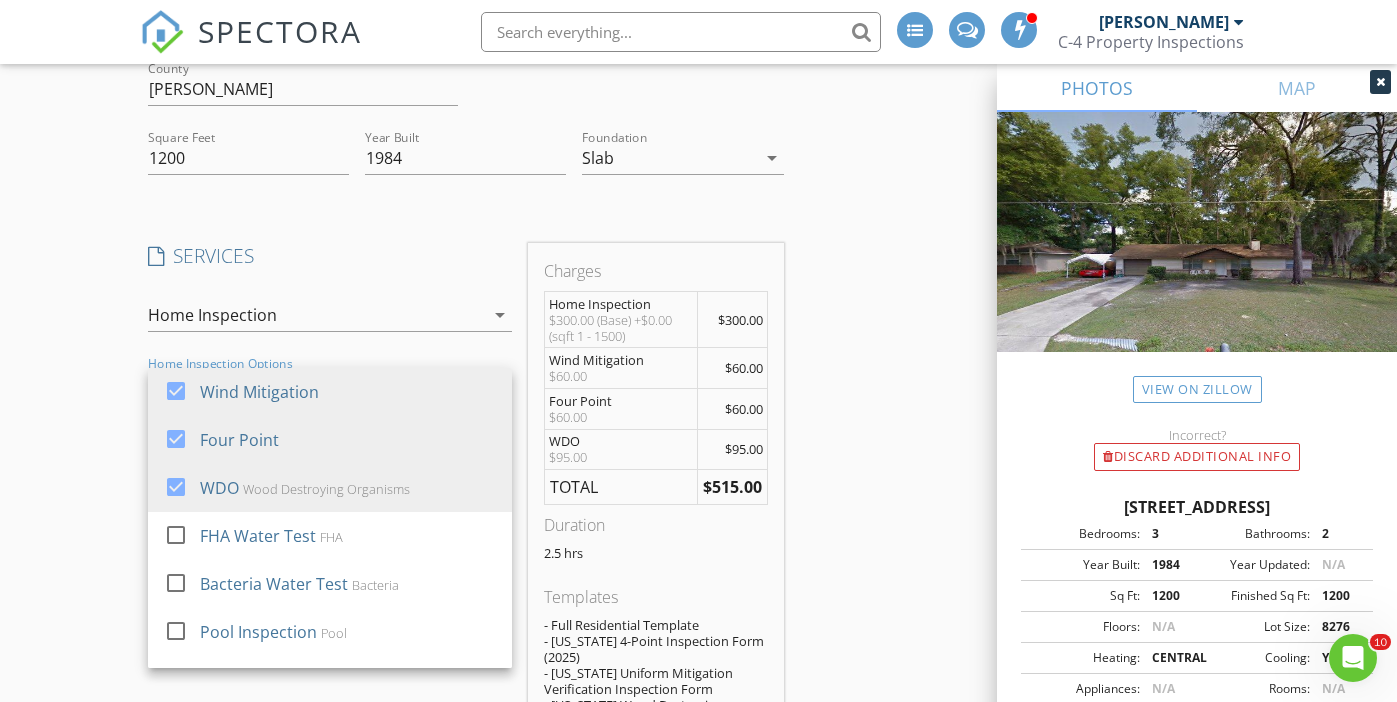 click on "Create a Quote   Send an estimate based on your pricing under settings > services and
fees
Location
Address Search       Address 609 NE 27th St   Unit   City Ocala   State FL   Zip 34470   County Marion     Square Feet 1200   Year Built 1984   Foundation Slab arrow_drop_down
SERVICES
check_box   Home Inspection   0-1500 Sq. Ft.  check_box_outline_blank   Manufactured Home Inspection   0-1750 Sq. Ft.  check_box_outline_blank   Four Point    check_box_outline_blank   Wind Mitigation    check_box_outline_blank   WDO    check_box_outline_blank   Pool Inspection    check_box_outline_blank   Bacteria Water Test   Bacteria check_box_outline_blank   FHA Water Test   FHA check_box_outline_blank   4-PT & W.M.   Four point and Wind mitigation check_box_outline_blank   Shed   check_box_outline_blank   Draw Inspection   check_box_outline_blank   Condo Inspection   2 bed or less check_box_outline_blank   Chinese Drywall Sampling   check_box_outline_blank" at bounding box center [698, 587] 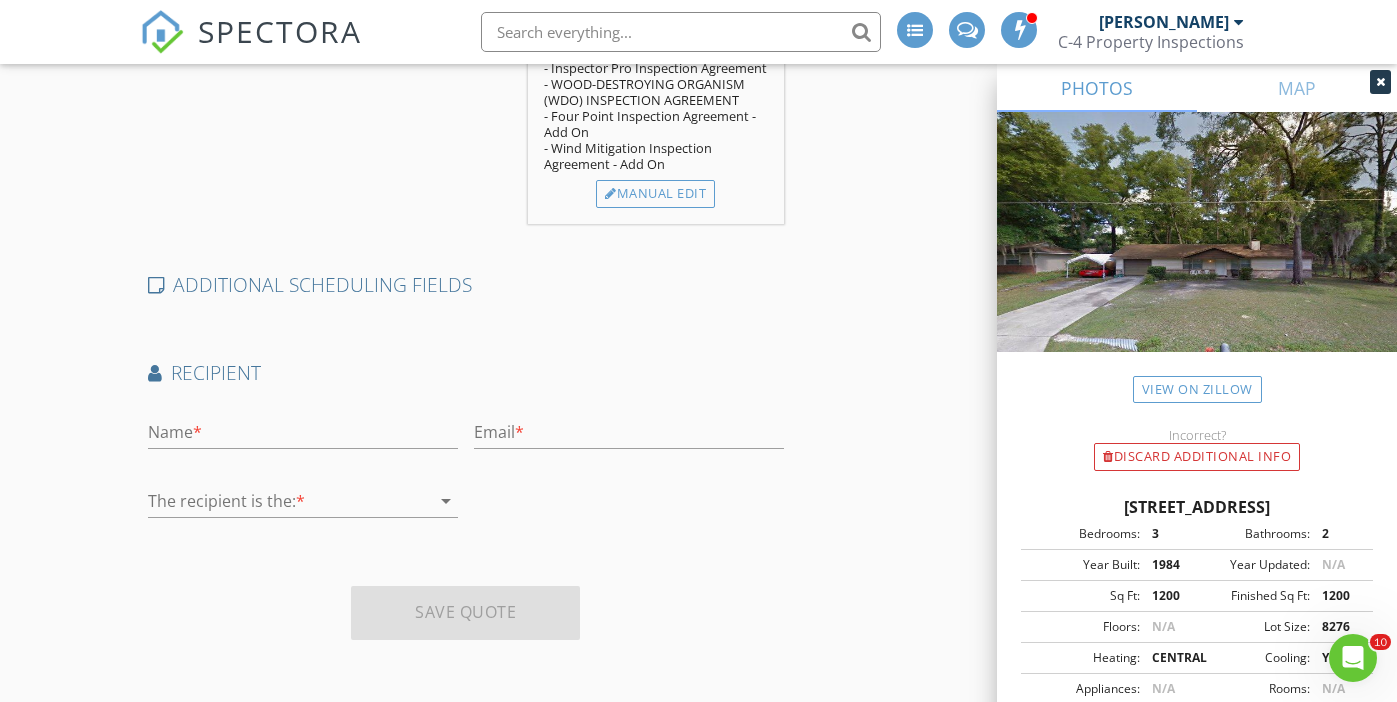 scroll, scrollTop: 1081, scrollLeft: 0, axis: vertical 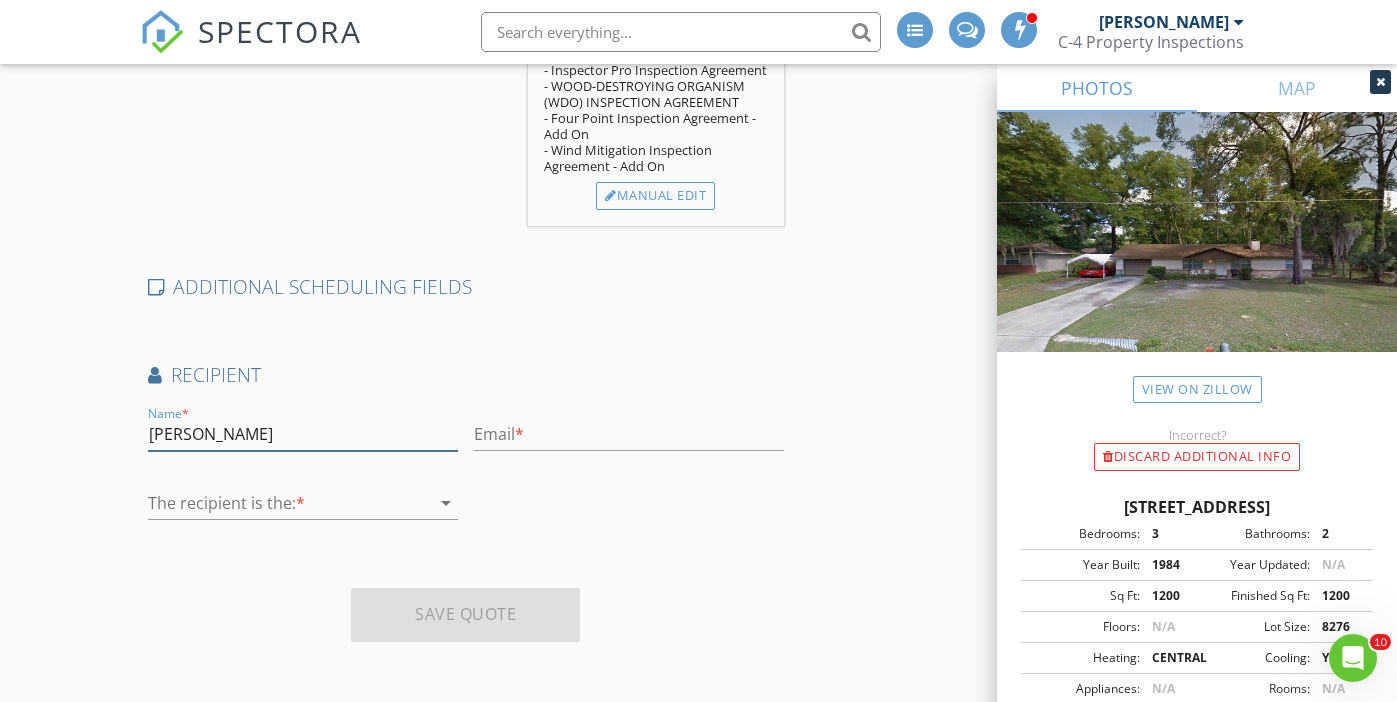 type on "Felicia Harris" 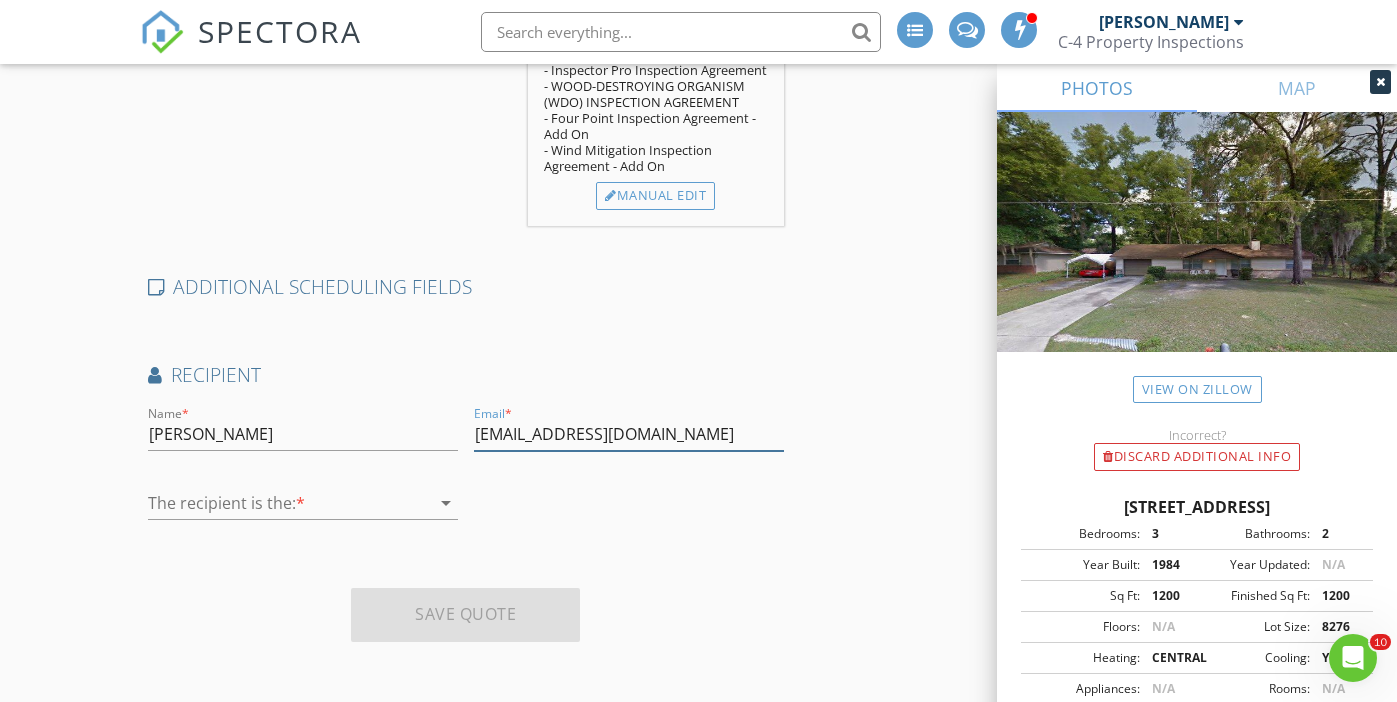 type on "info@c4propertyinspections.com" 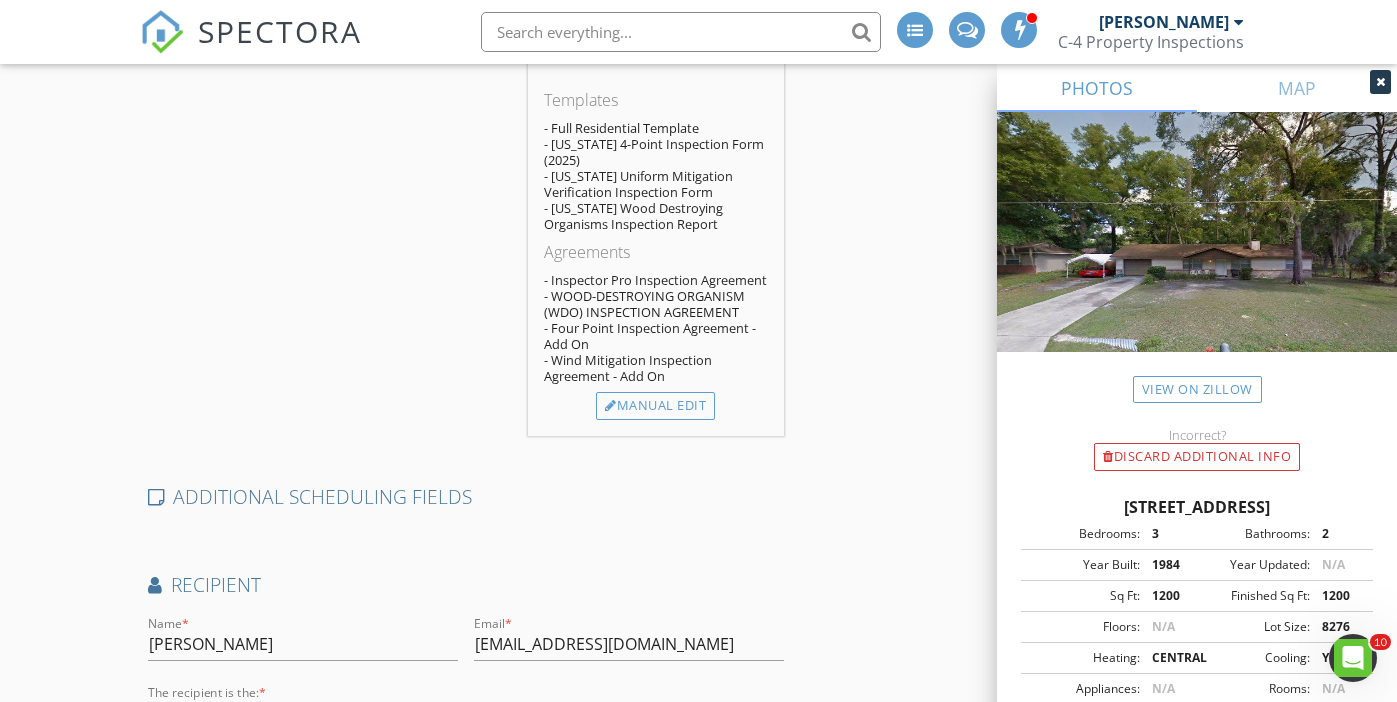 scroll, scrollTop: 823, scrollLeft: 1, axis: both 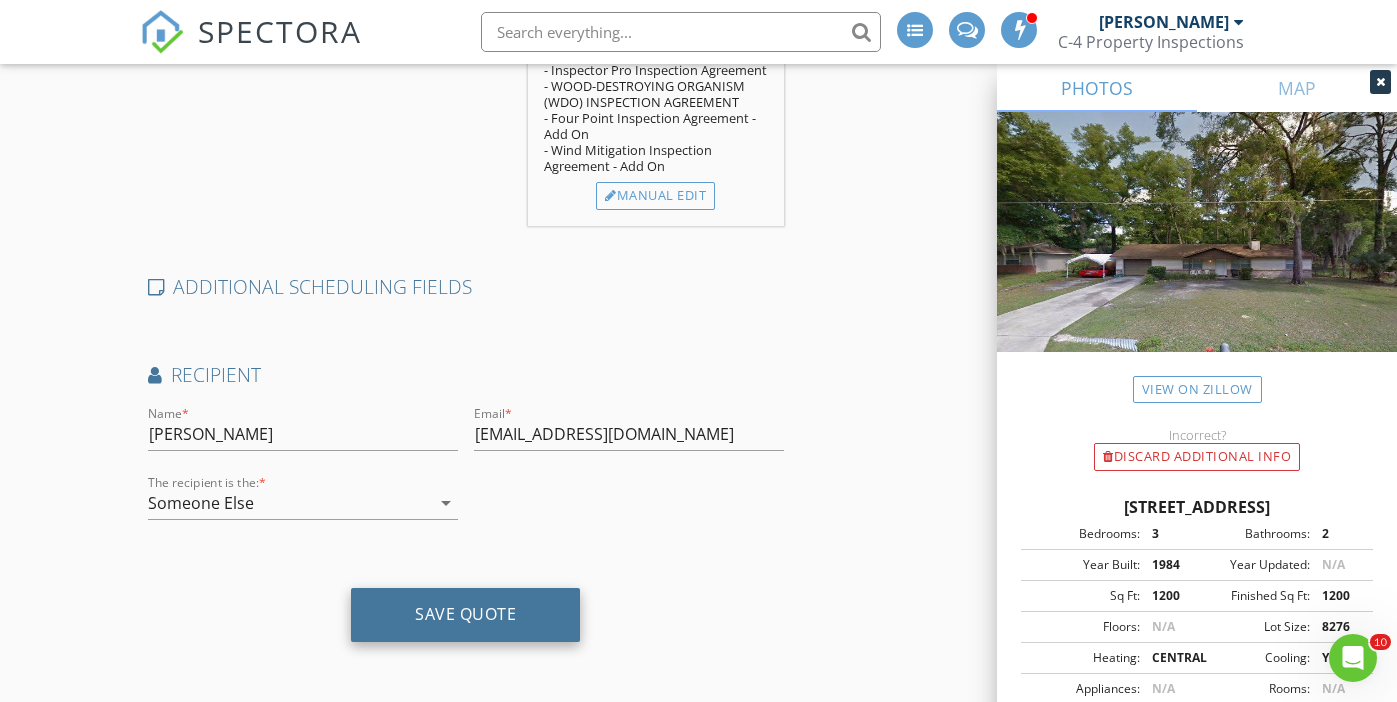 click on "Save Quote" at bounding box center [465, 614] 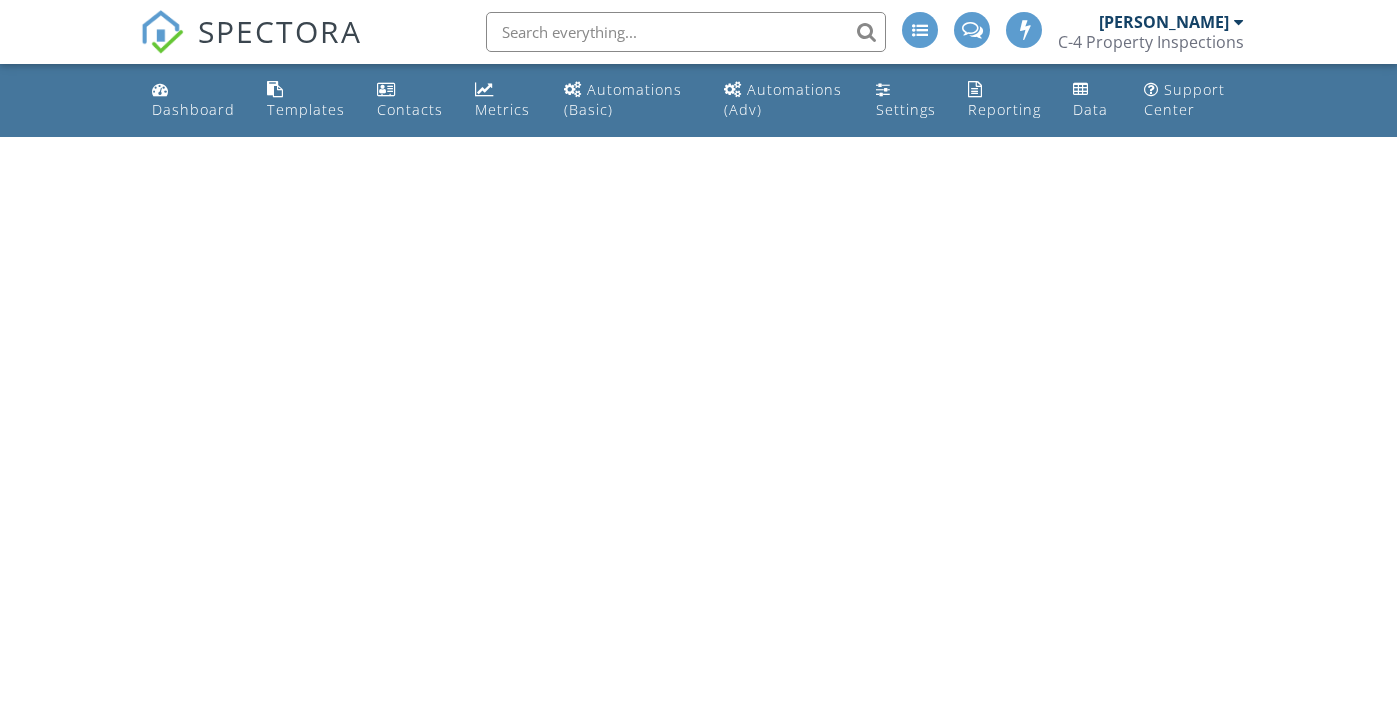 scroll, scrollTop: 0, scrollLeft: 0, axis: both 